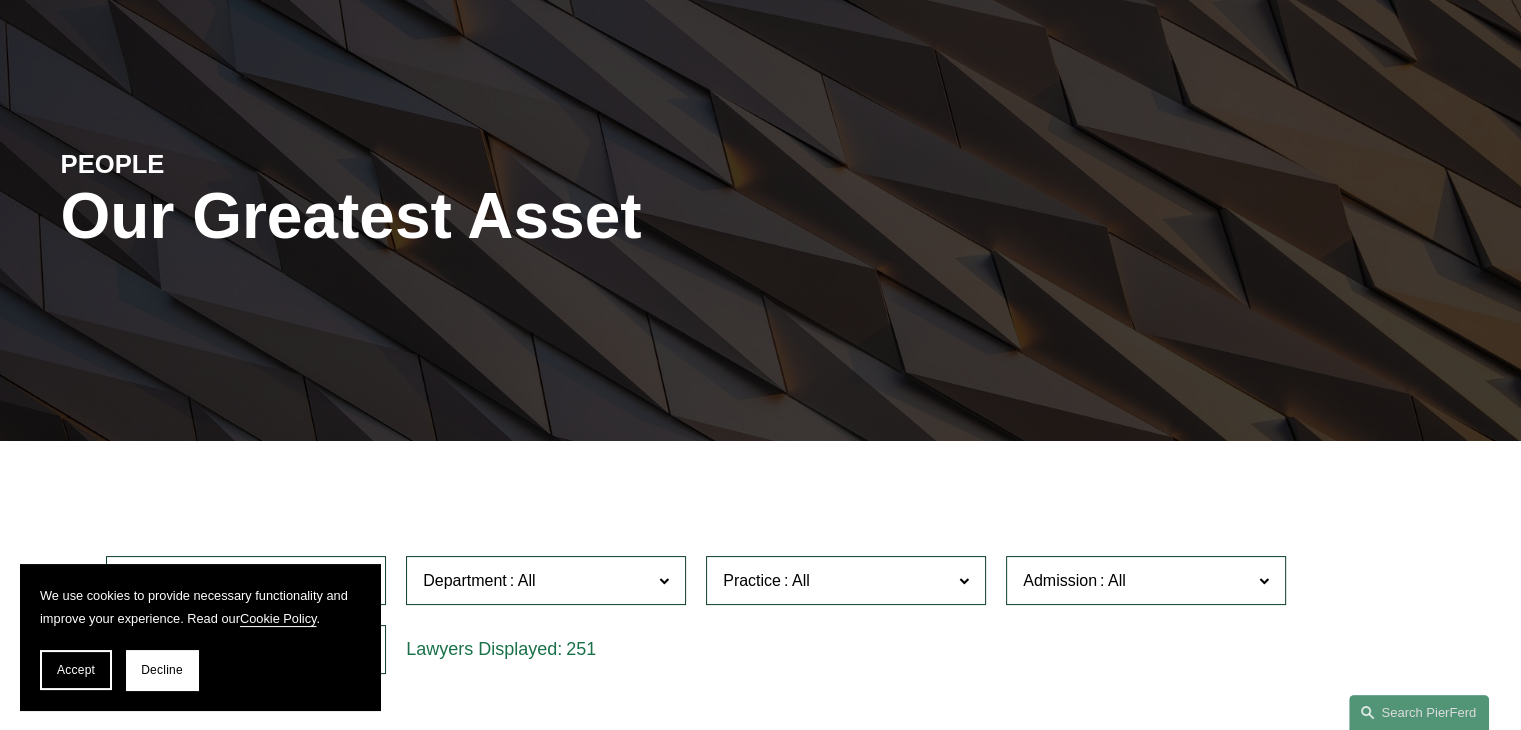 scroll, scrollTop: 266, scrollLeft: 0, axis: vertical 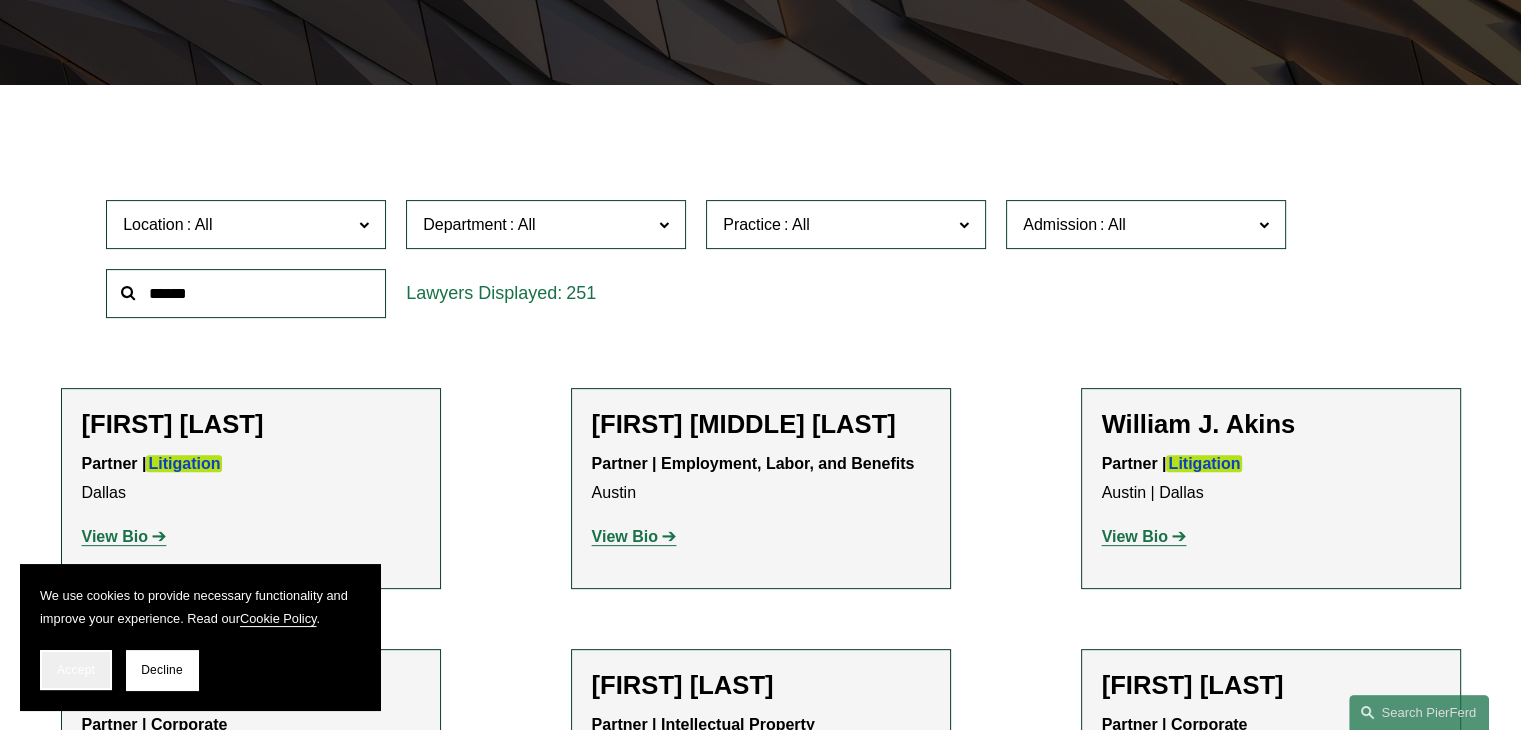 click on "Accept" at bounding box center [76, 670] 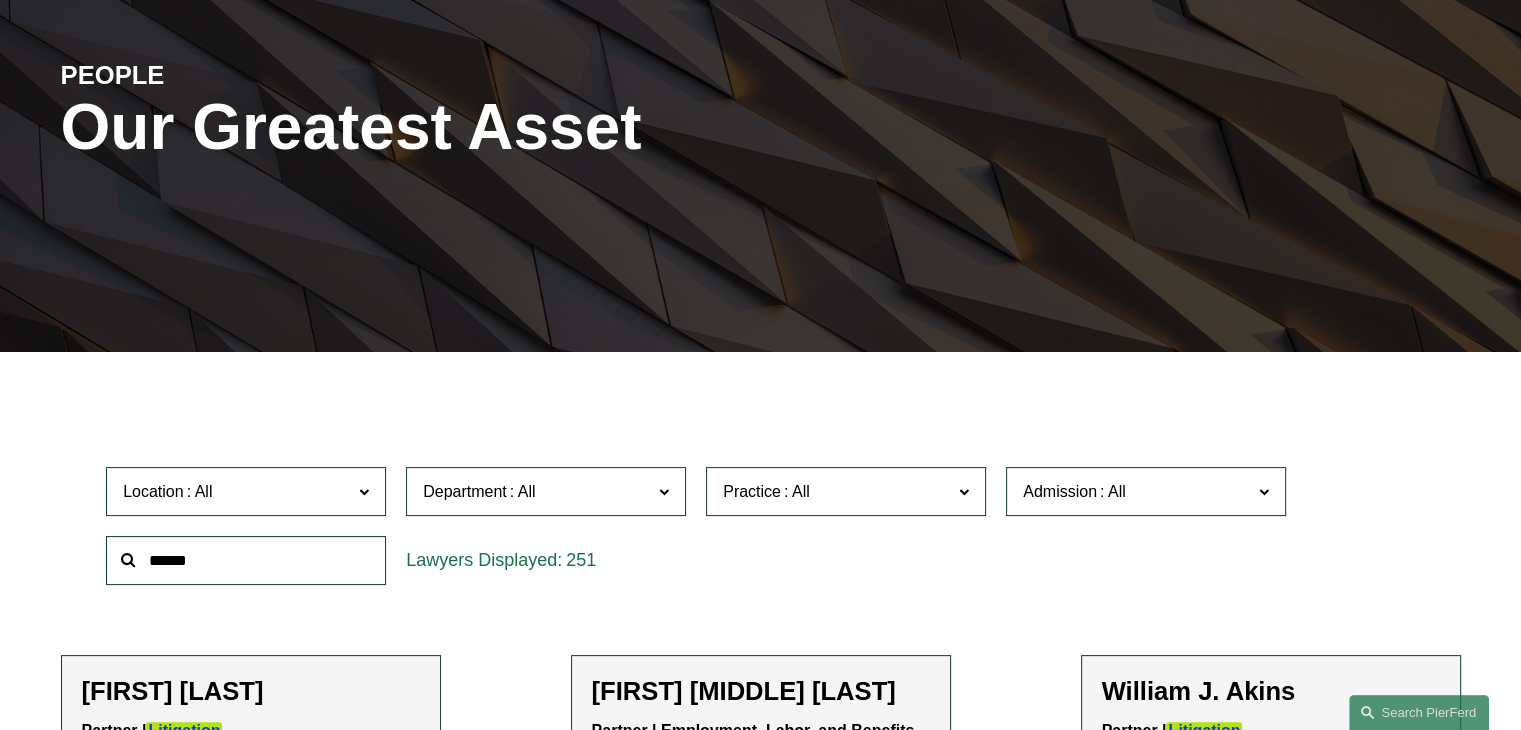 scroll, scrollTop: 11574, scrollLeft: 0, axis: vertical 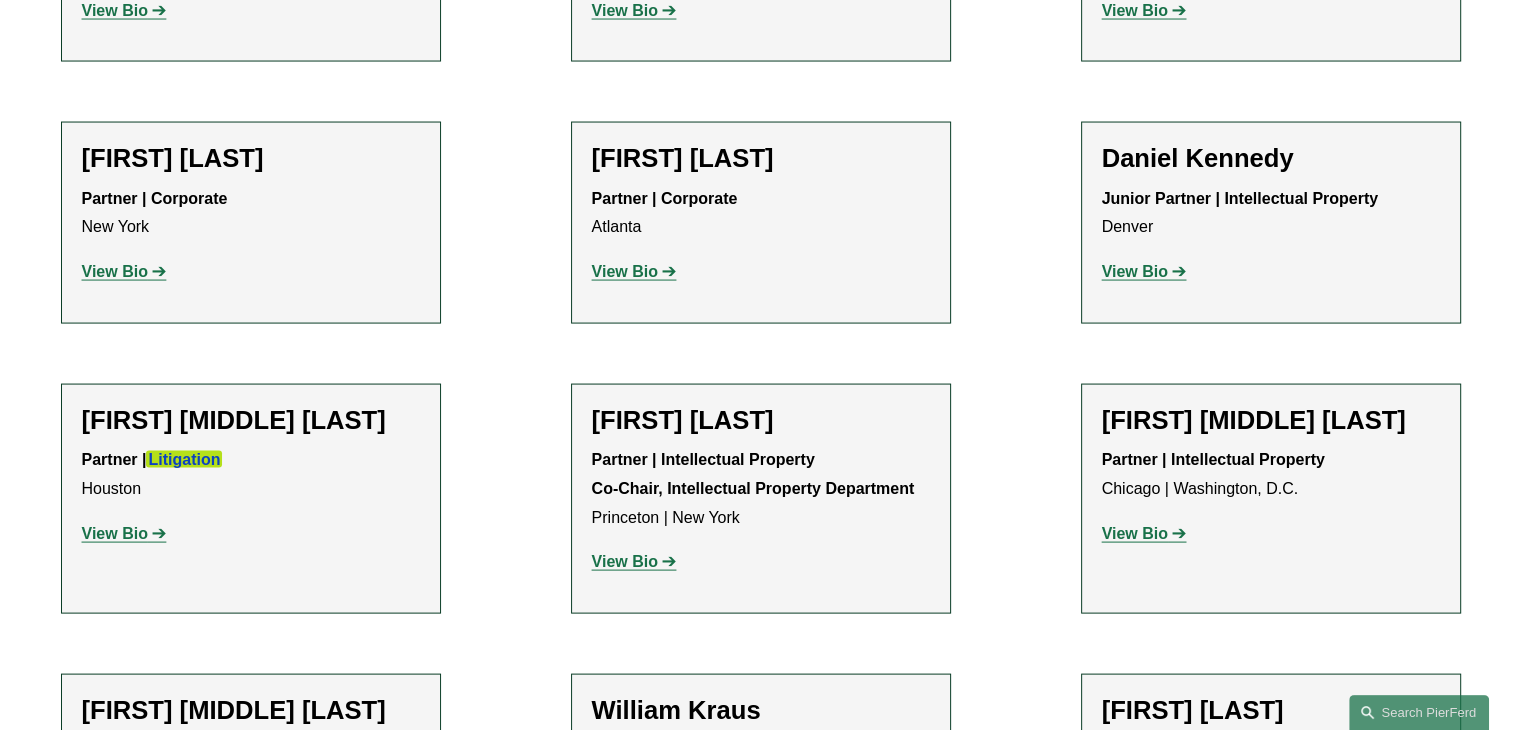 click on "[FIRST] [MIDDLE] [LAST]" 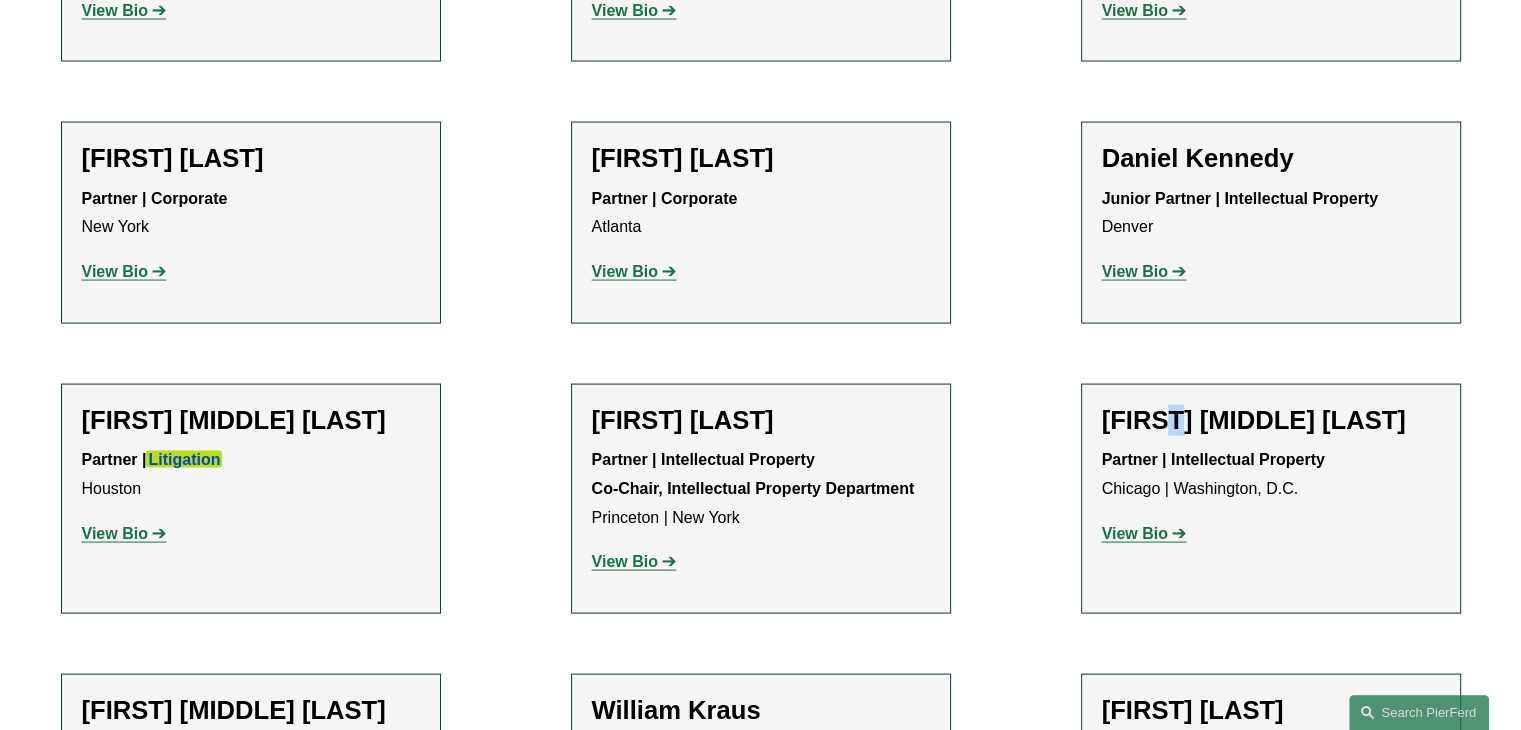 click on "Eric N. Kohli" 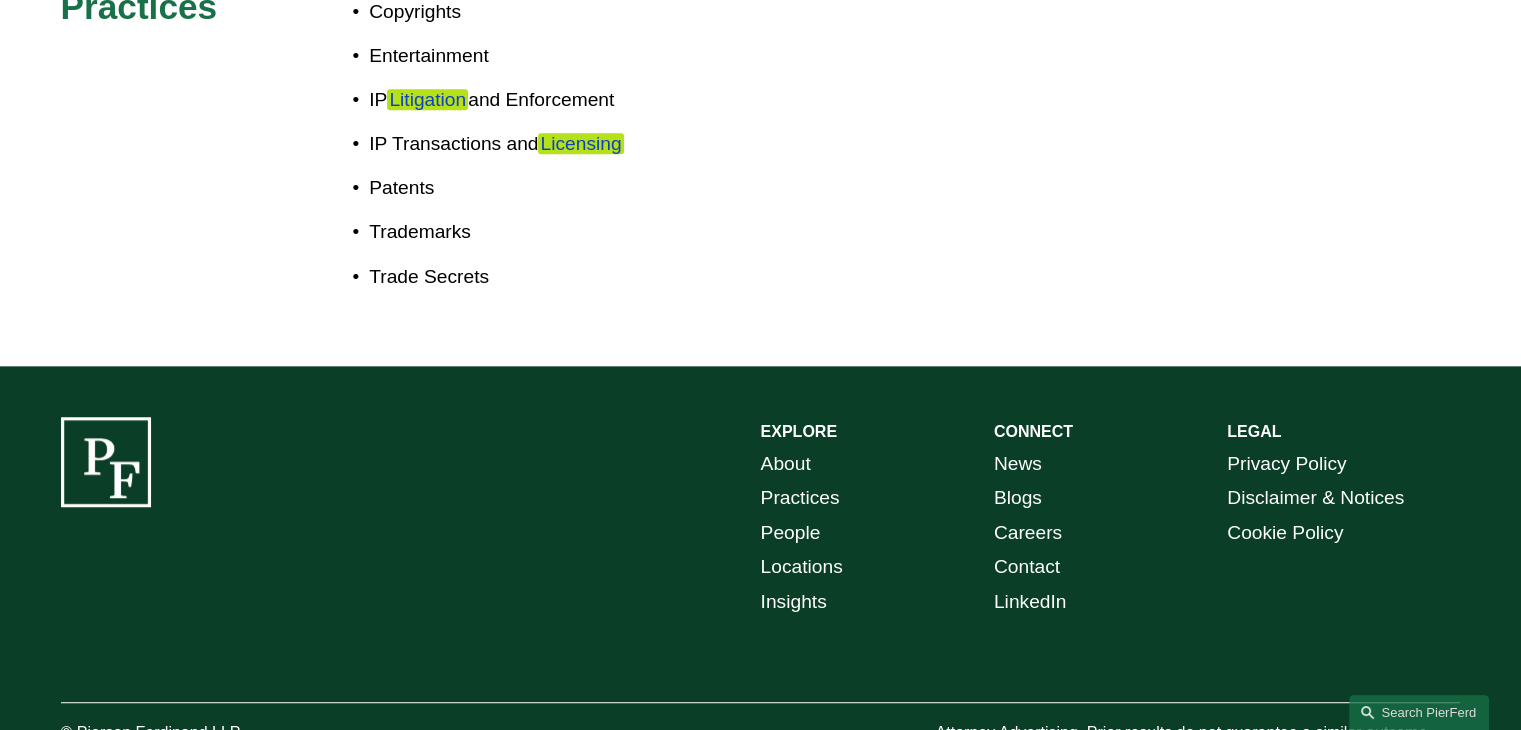 scroll, scrollTop: 1136, scrollLeft: 0, axis: vertical 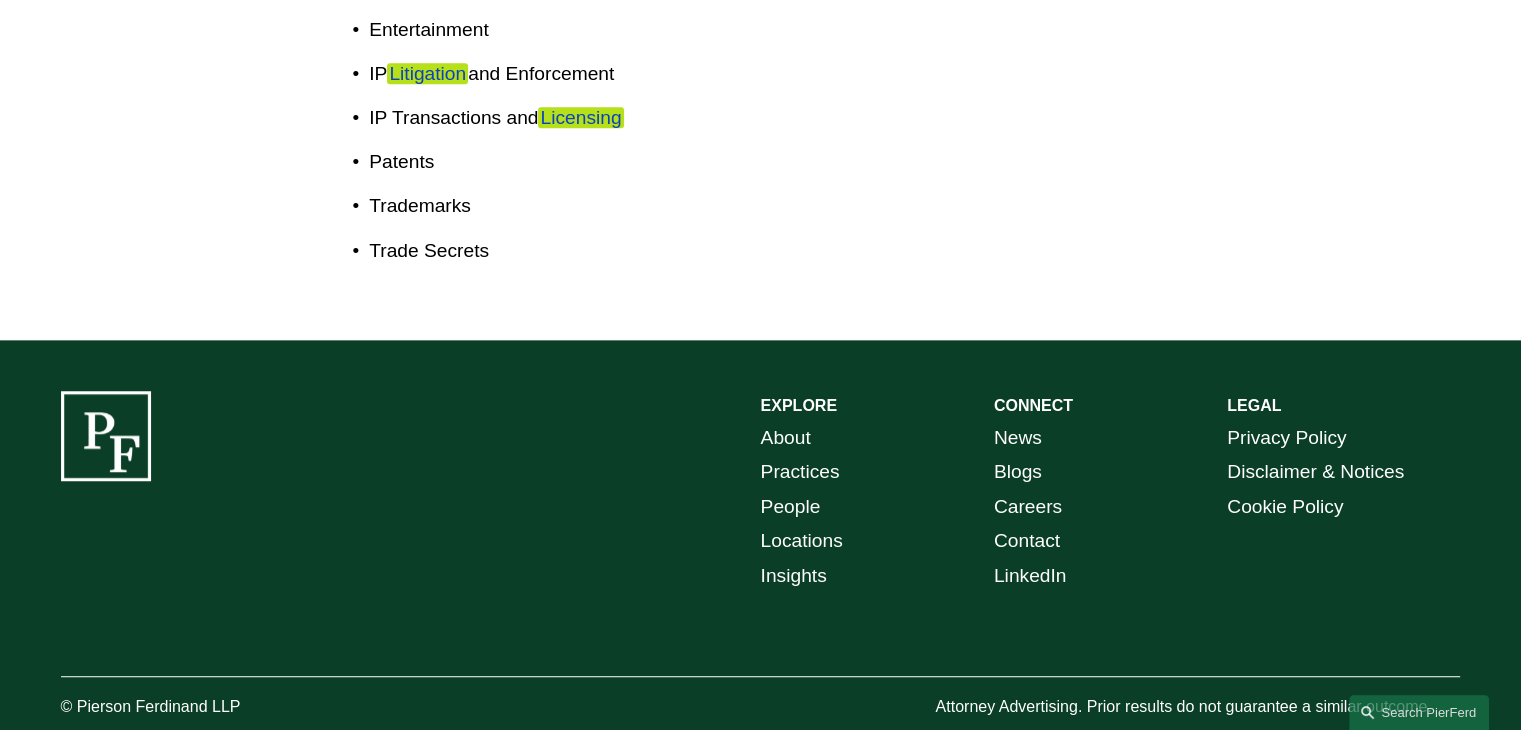 click on "© Pierson Ferdinand LLP" at bounding box center [207, 707] 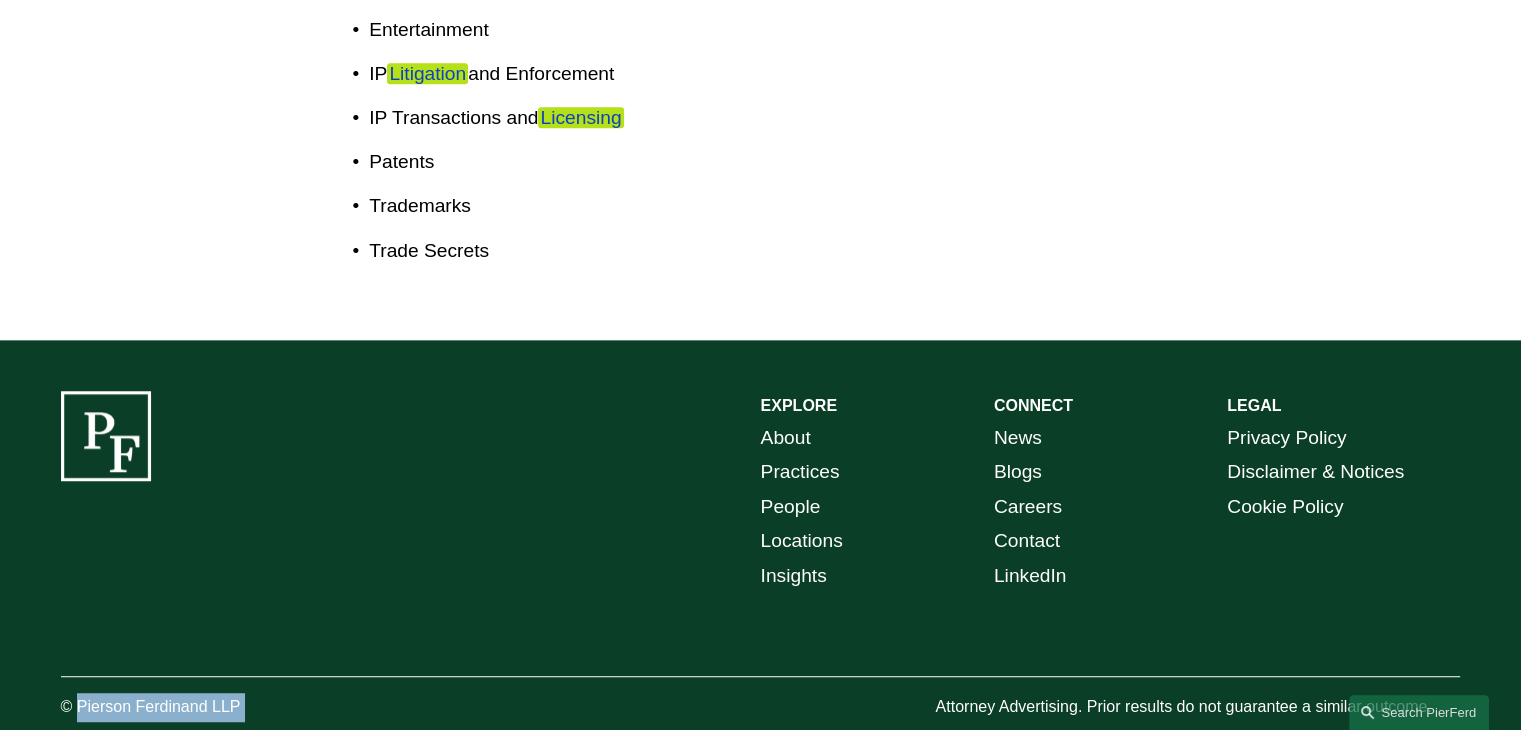 drag, startPoint x: 88, startPoint y: 665, endPoint x: 286, endPoint y: 665, distance: 198 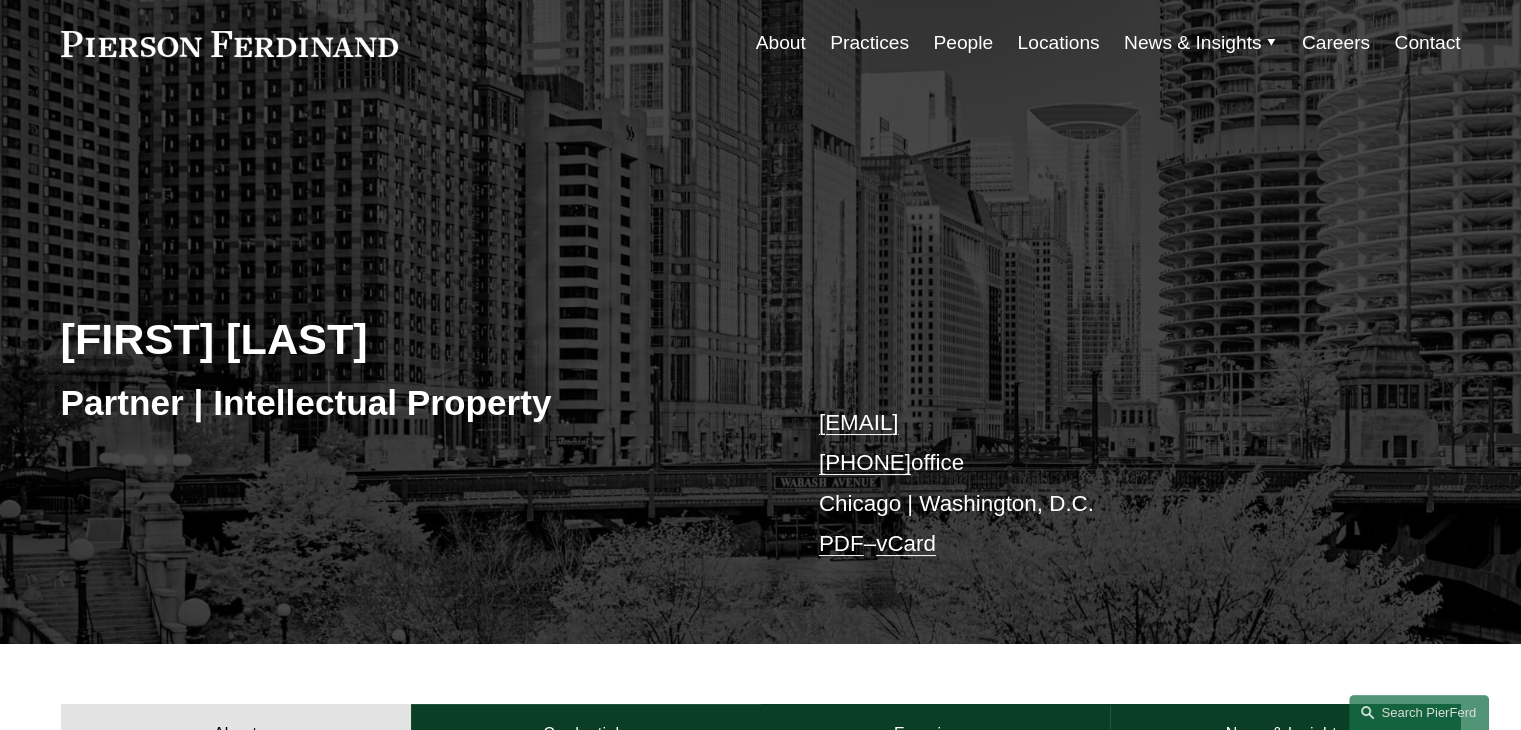 scroll, scrollTop: 0, scrollLeft: 0, axis: both 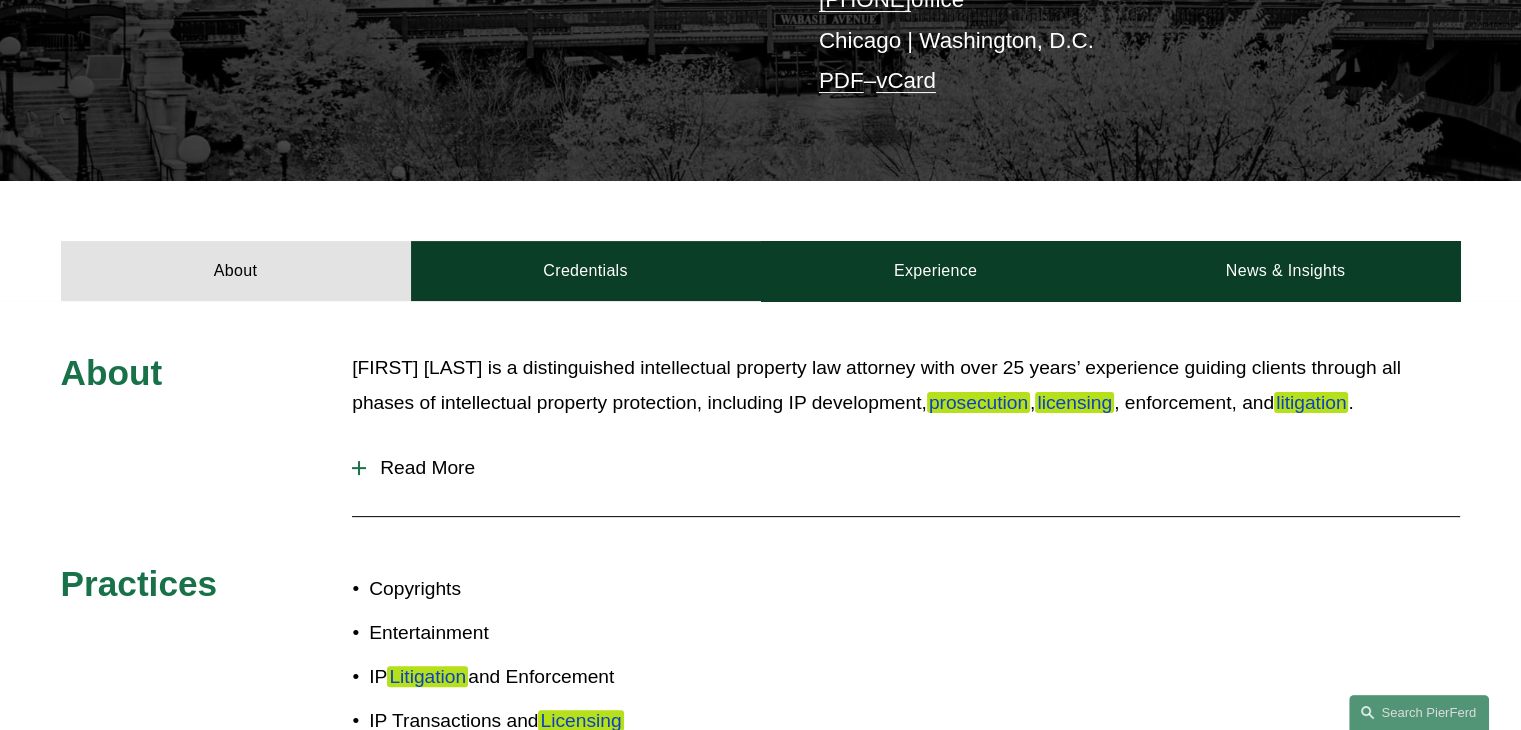 click on "Read More" at bounding box center (913, 468) 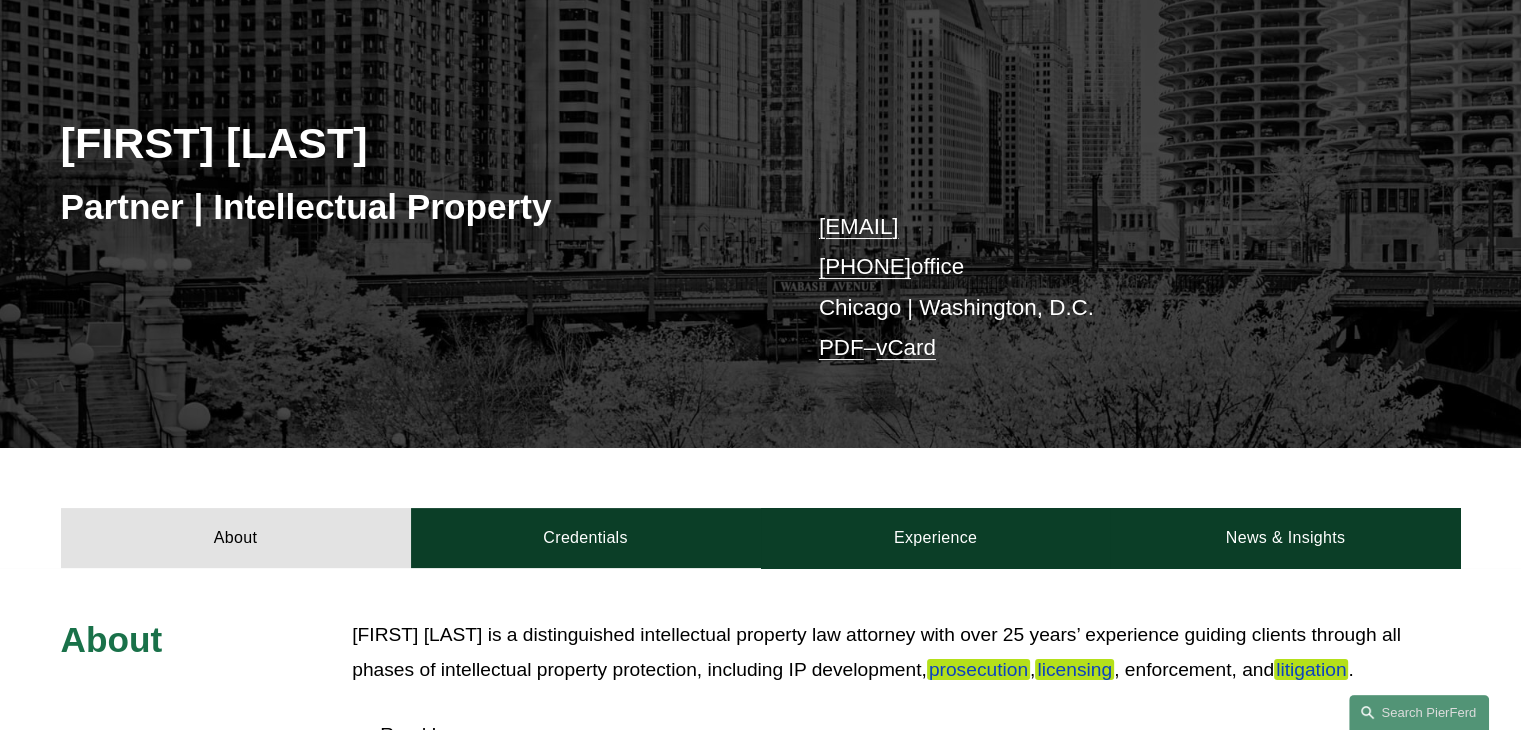scroll, scrollTop: 133, scrollLeft: 0, axis: vertical 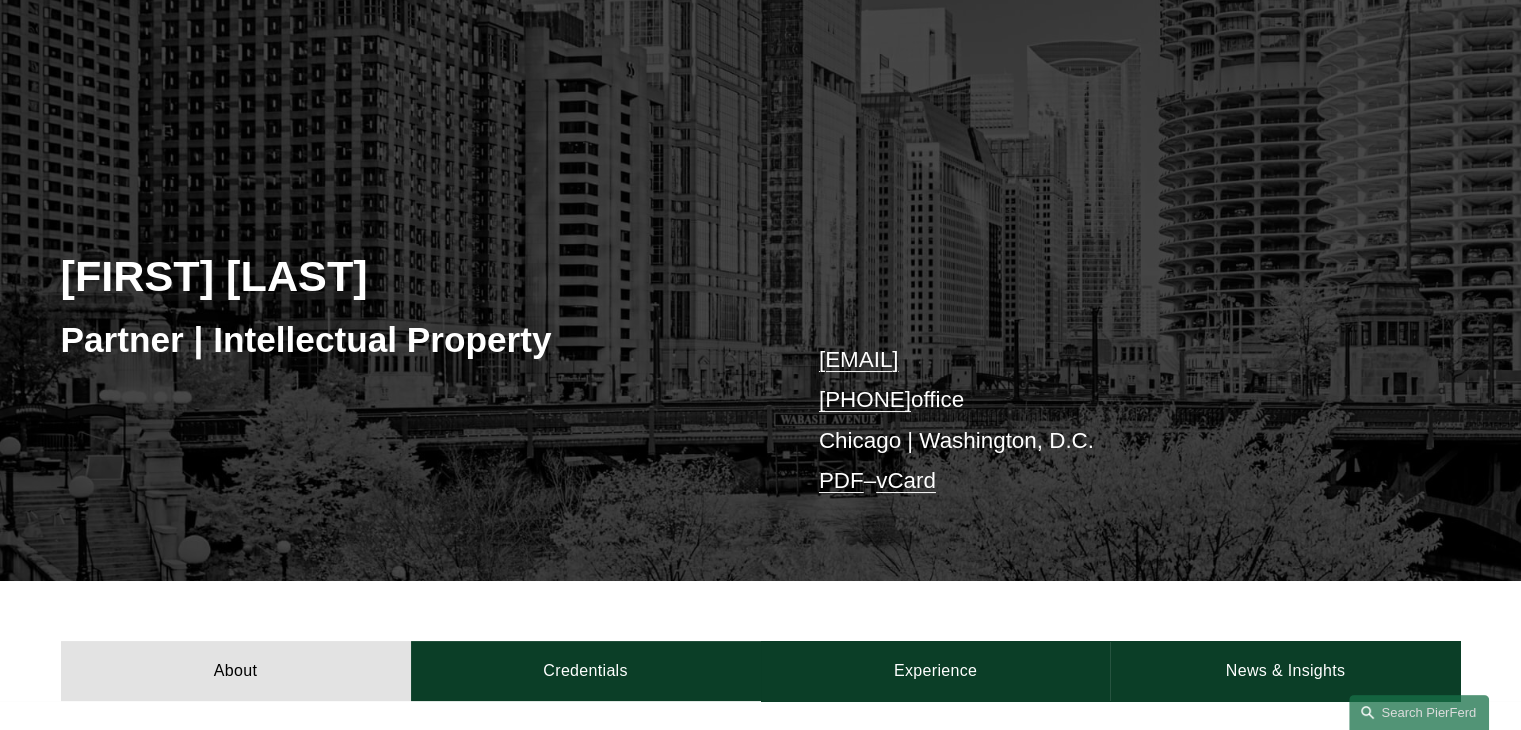 click on "Partner | Intellectual Property" at bounding box center (411, 340) 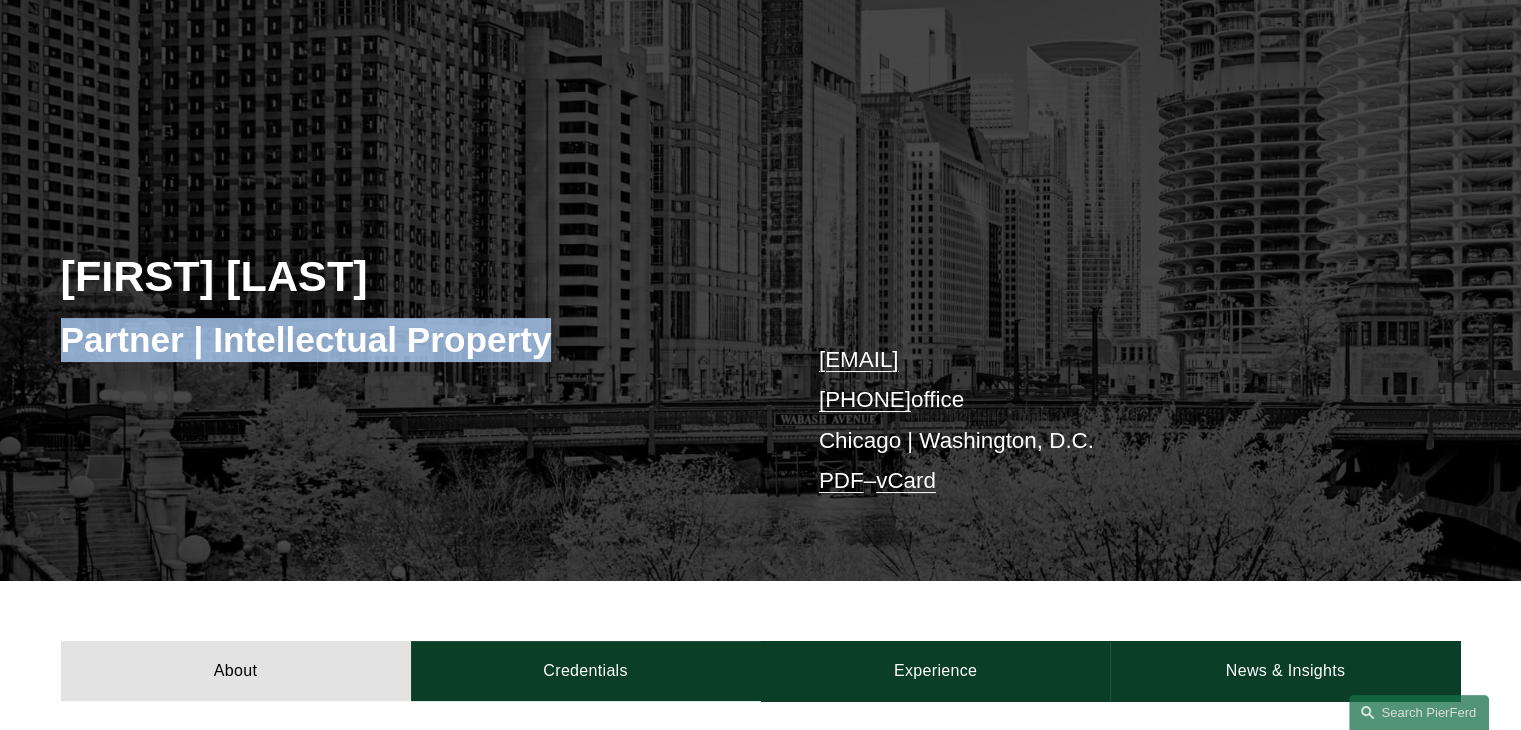 drag, startPoint x: 80, startPoint y: 299, endPoint x: 488, endPoint y: 281, distance: 408.39685 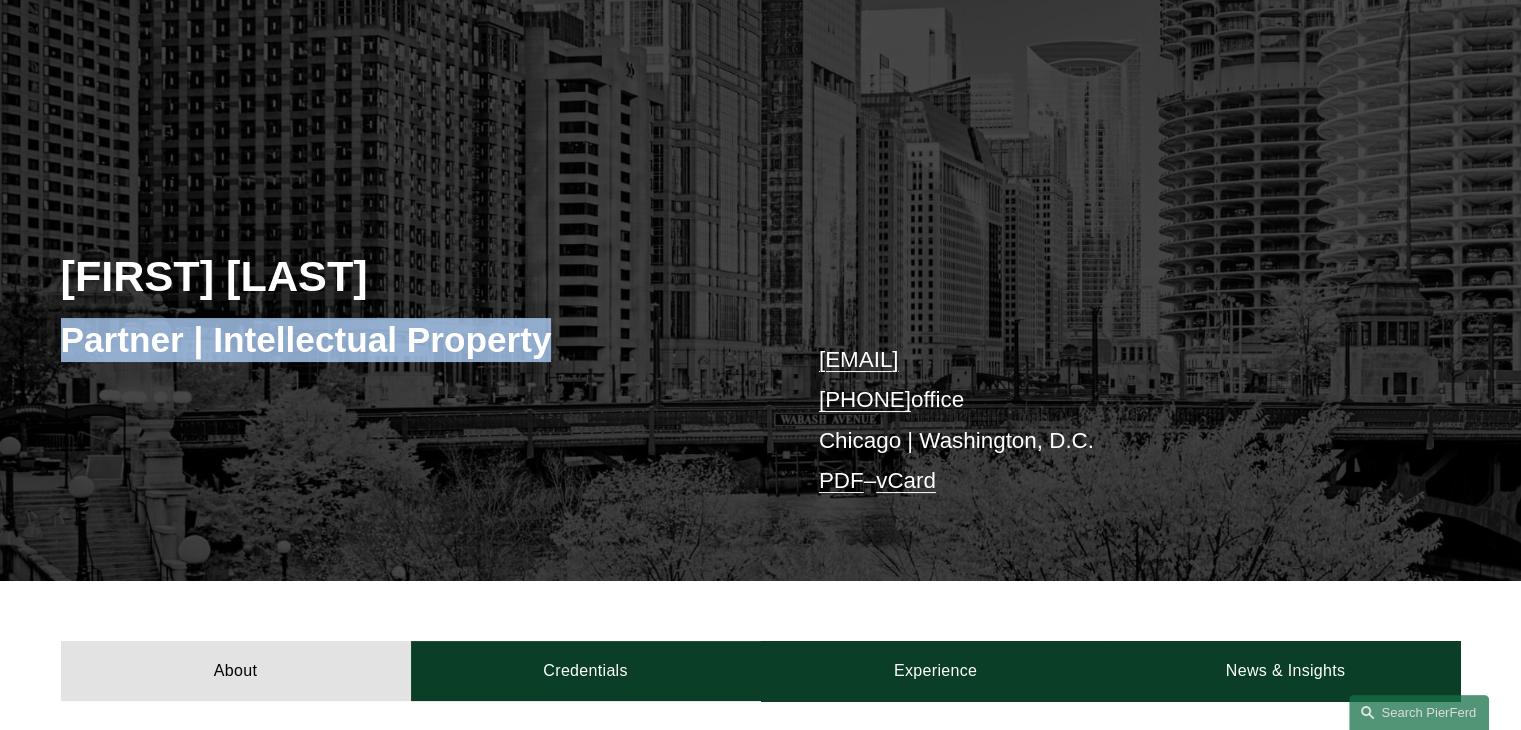 drag, startPoint x: 803, startPoint y: 352, endPoint x: 985, endPoint y: 357, distance: 182.06866 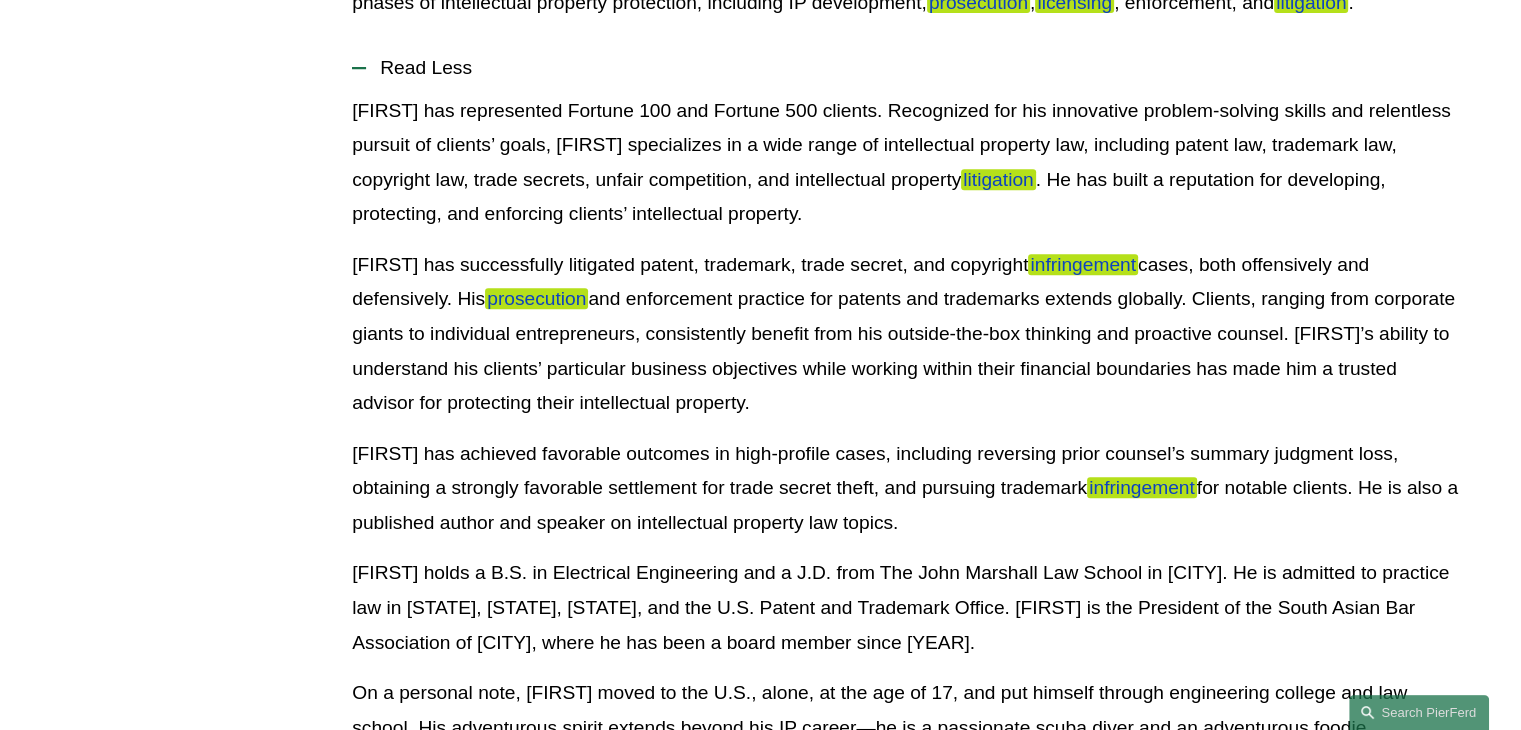 scroll, scrollTop: 666, scrollLeft: 0, axis: vertical 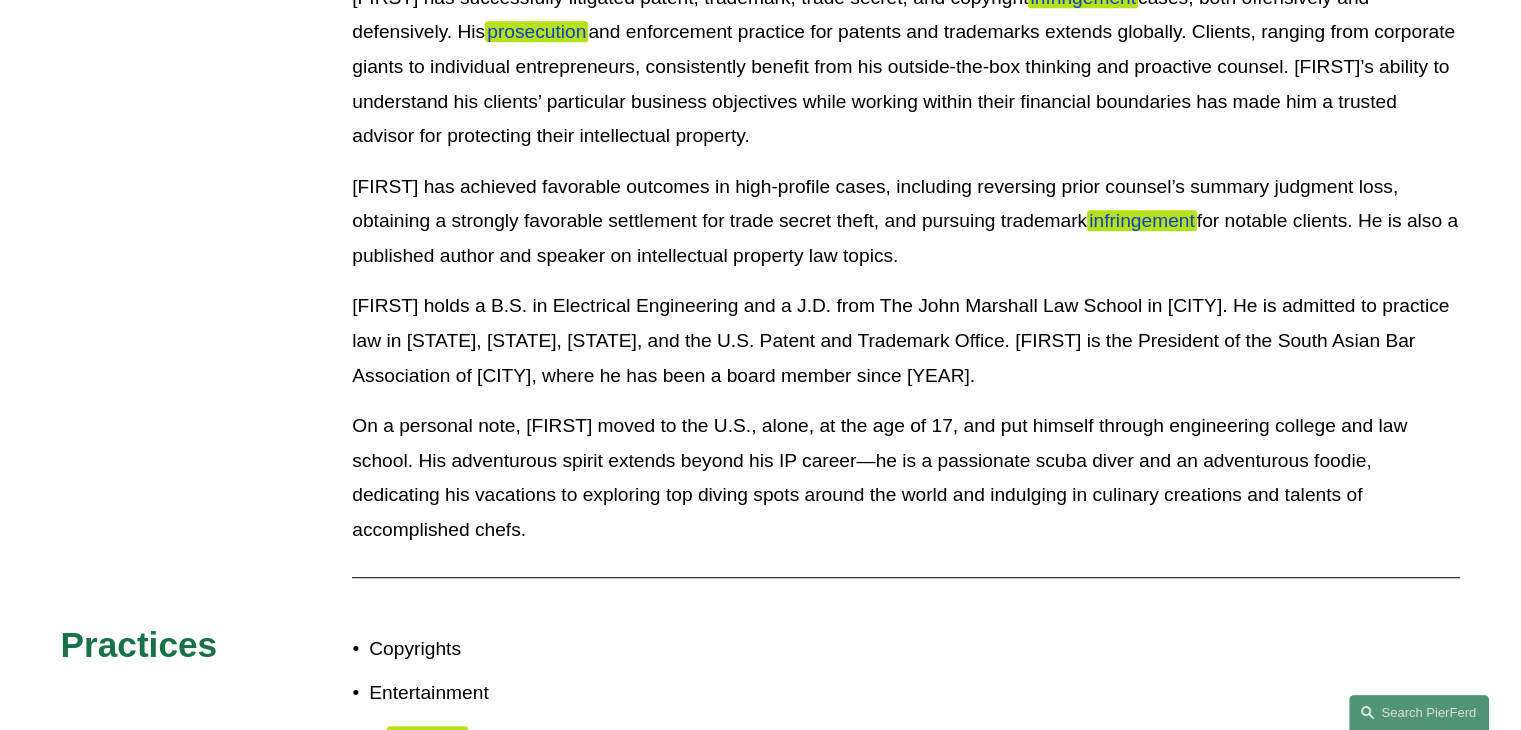 click on "Eric holds a B.S. in Electrical Engineering and a J.D. from The John Marshall Law School in Chicago. He is admitted to practice law in Illinois, Missouri, Nevada, and the U.S. Patent and Trademark Office. Eric is the President of the South Asian Bar Association of Las Vegas, where he has been a board member since 2019." at bounding box center [906, 341] 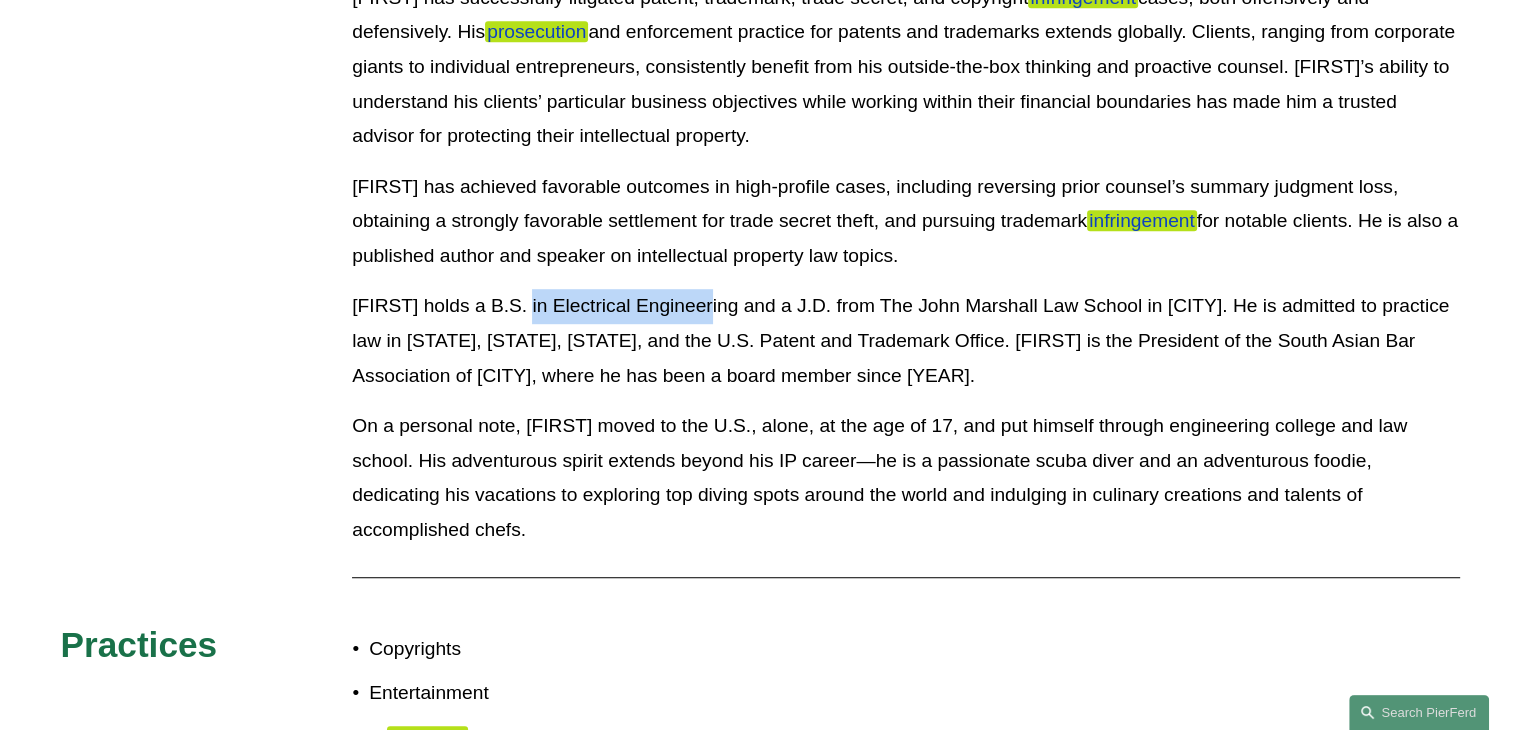 drag, startPoint x: 562, startPoint y: 254, endPoint x: 632, endPoint y: 254, distance: 70 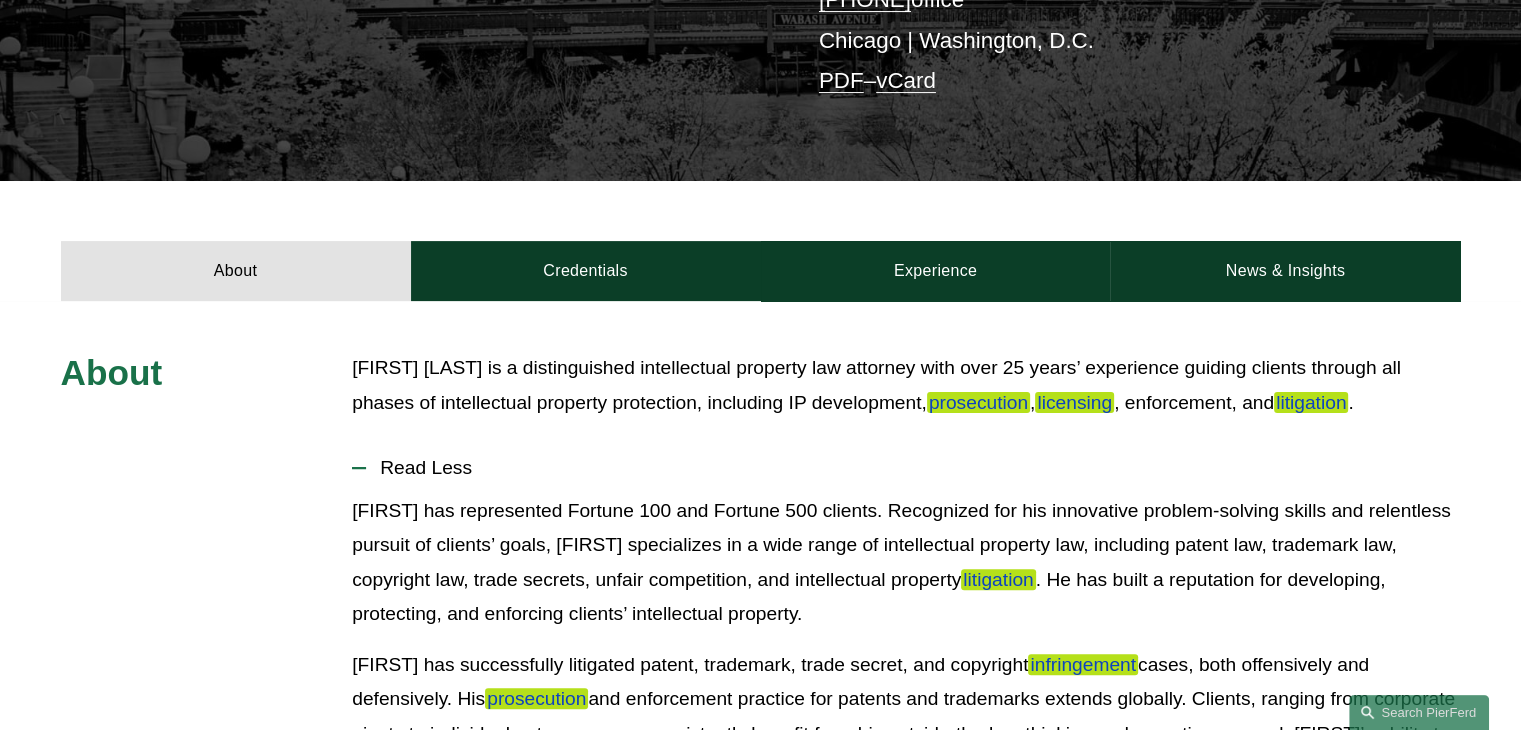 scroll, scrollTop: 133, scrollLeft: 0, axis: vertical 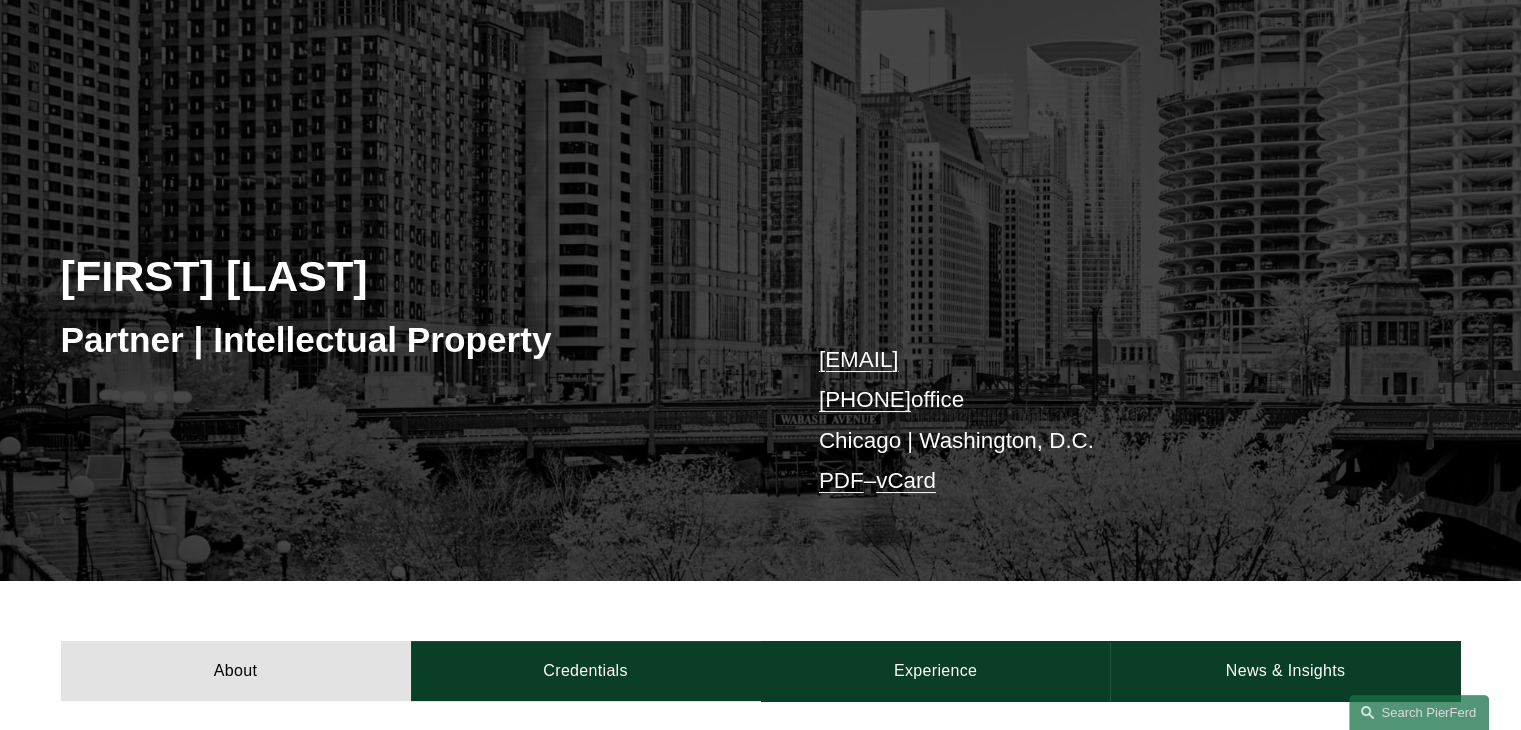 drag, startPoint x: 867, startPoint y: 405, endPoint x: 746, endPoint y: 386, distance: 122.48265 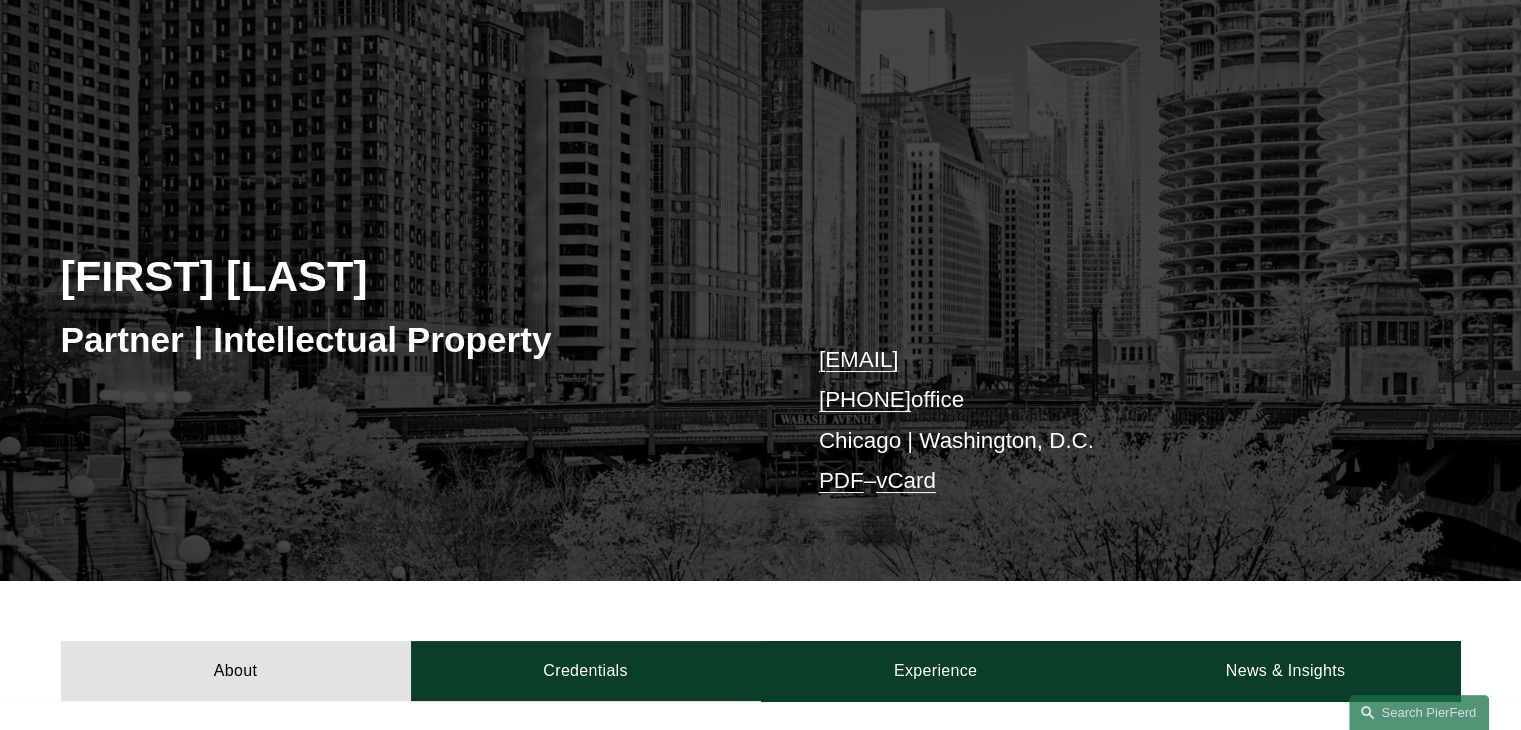 scroll, scrollTop: 0, scrollLeft: 0, axis: both 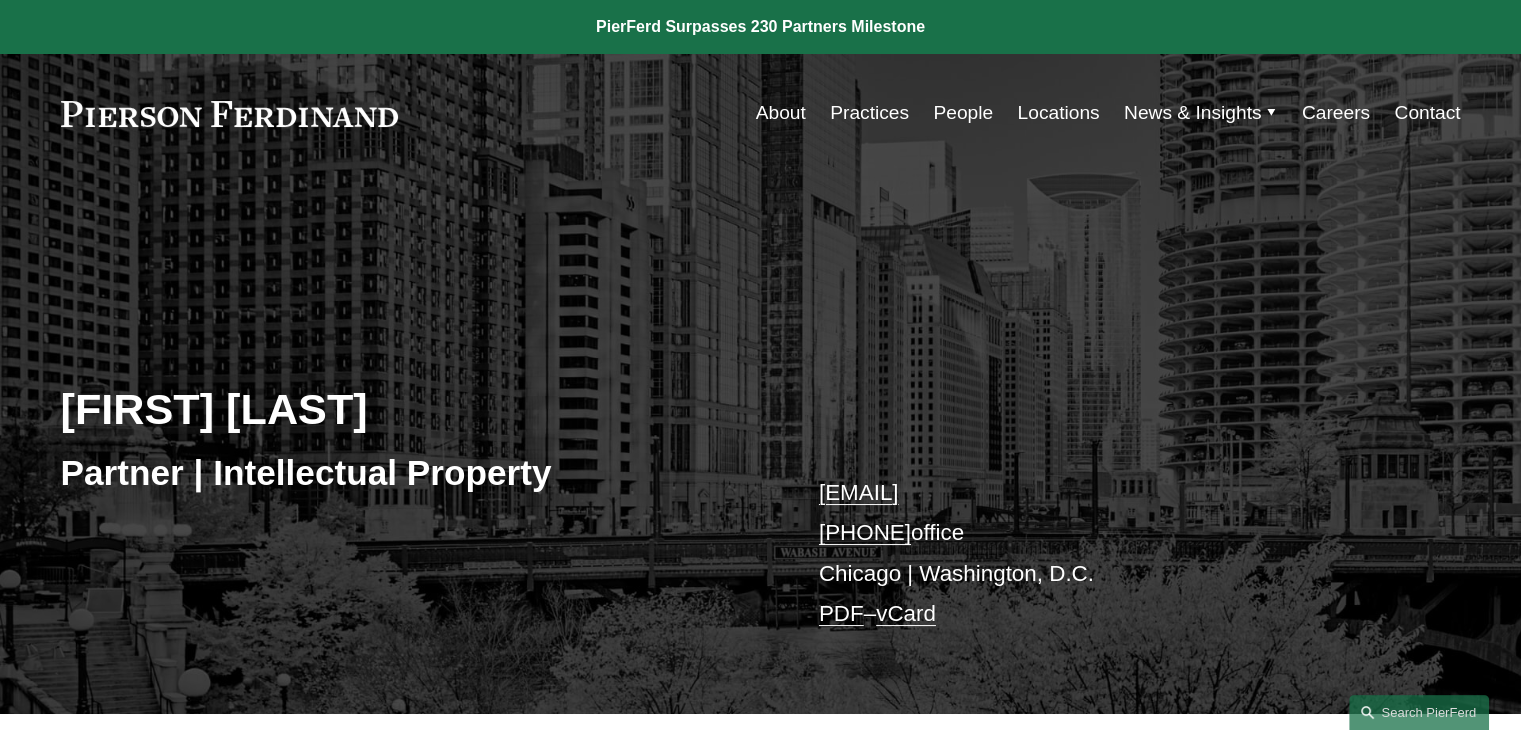 click on "vCard" at bounding box center [906, 613] 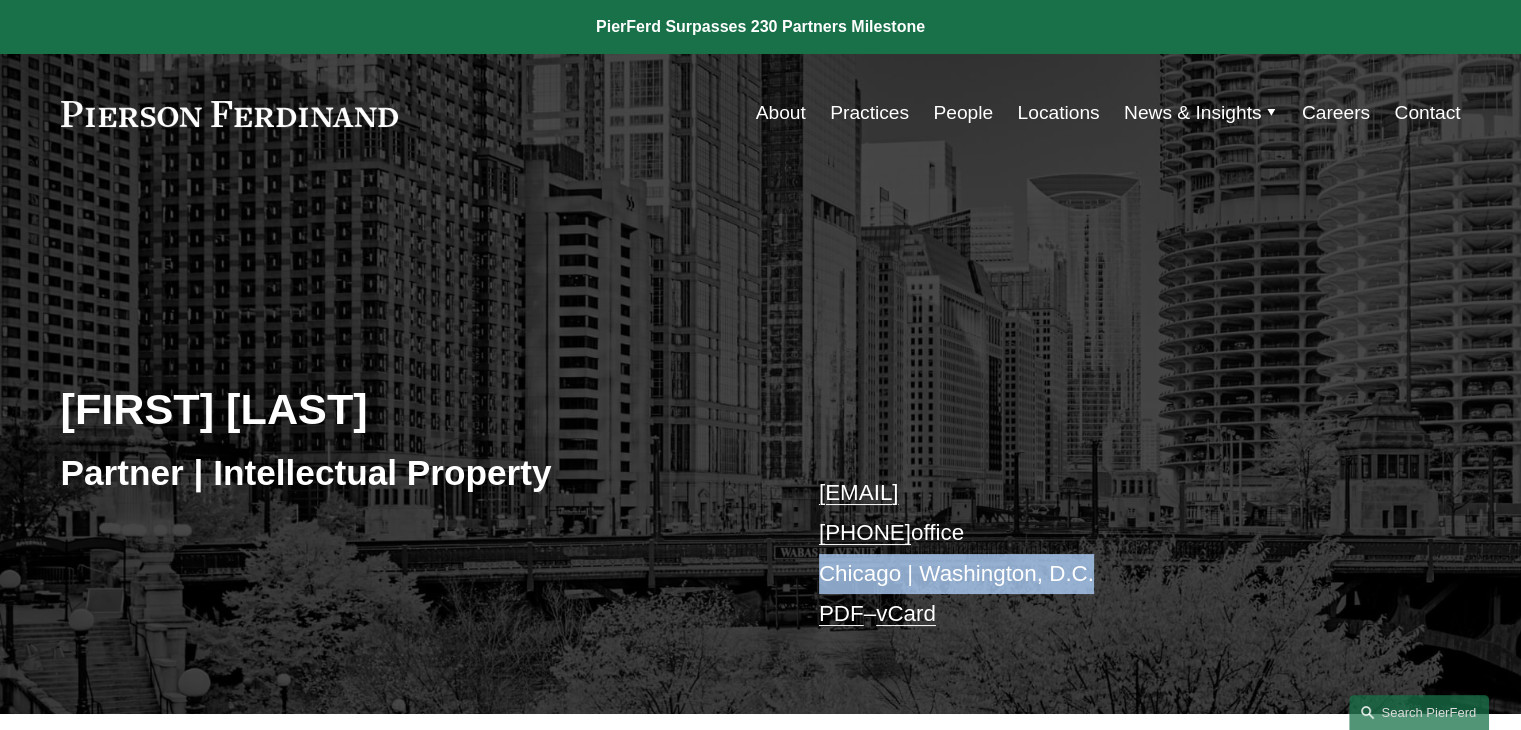 drag, startPoint x: 812, startPoint y: 527, endPoint x: 1136, endPoint y: 528, distance: 324.00156 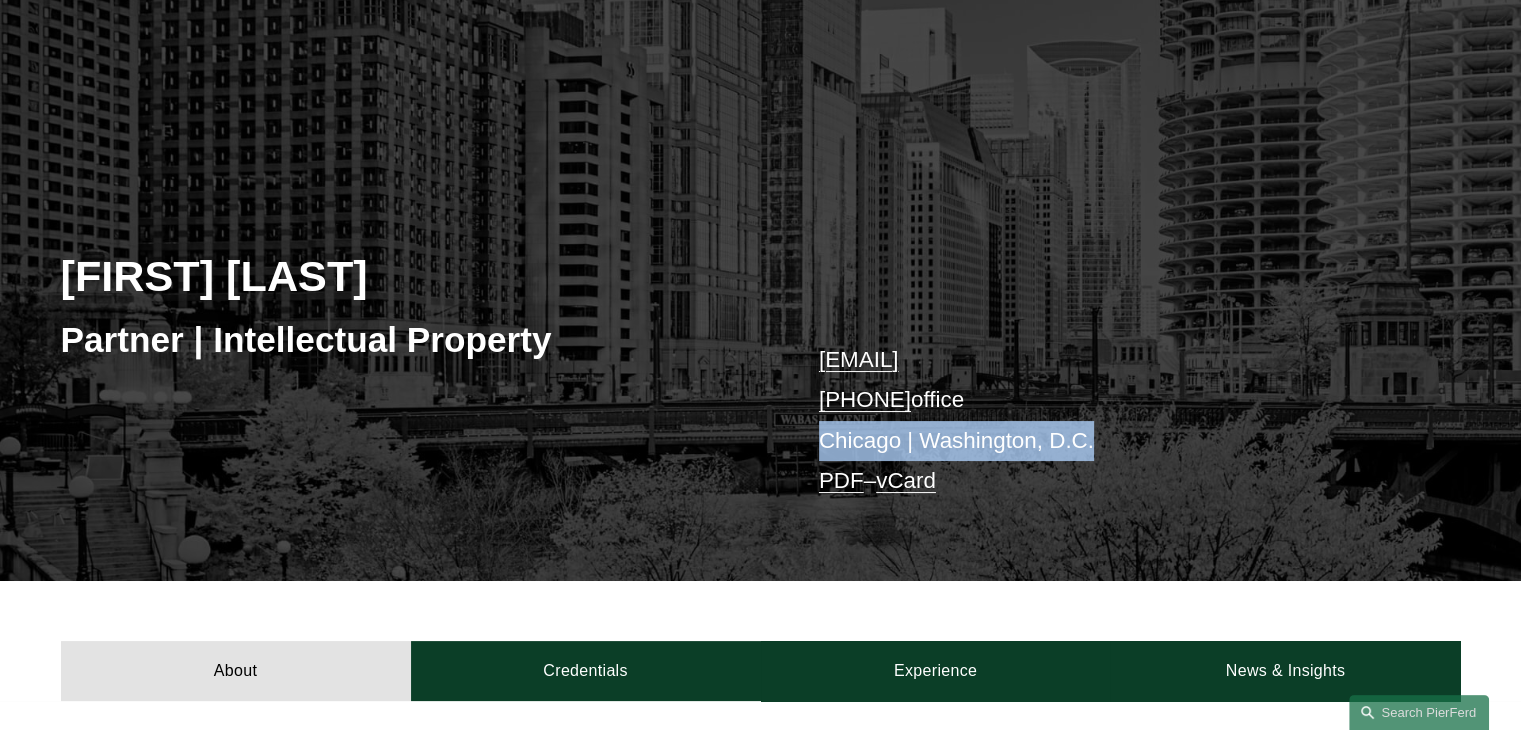 scroll, scrollTop: 0, scrollLeft: 0, axis: both 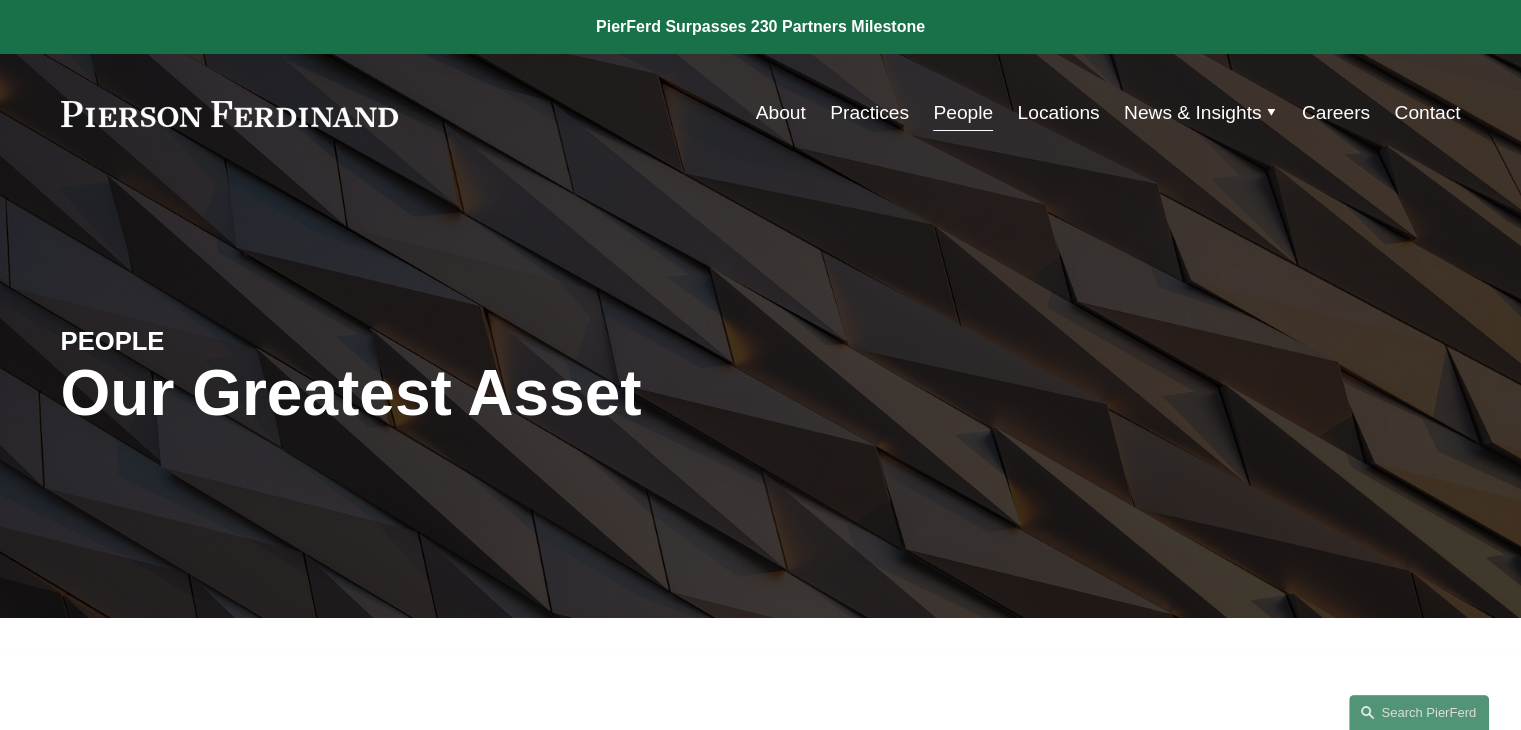 click on "Locations" at bounding box center (1058, 113) 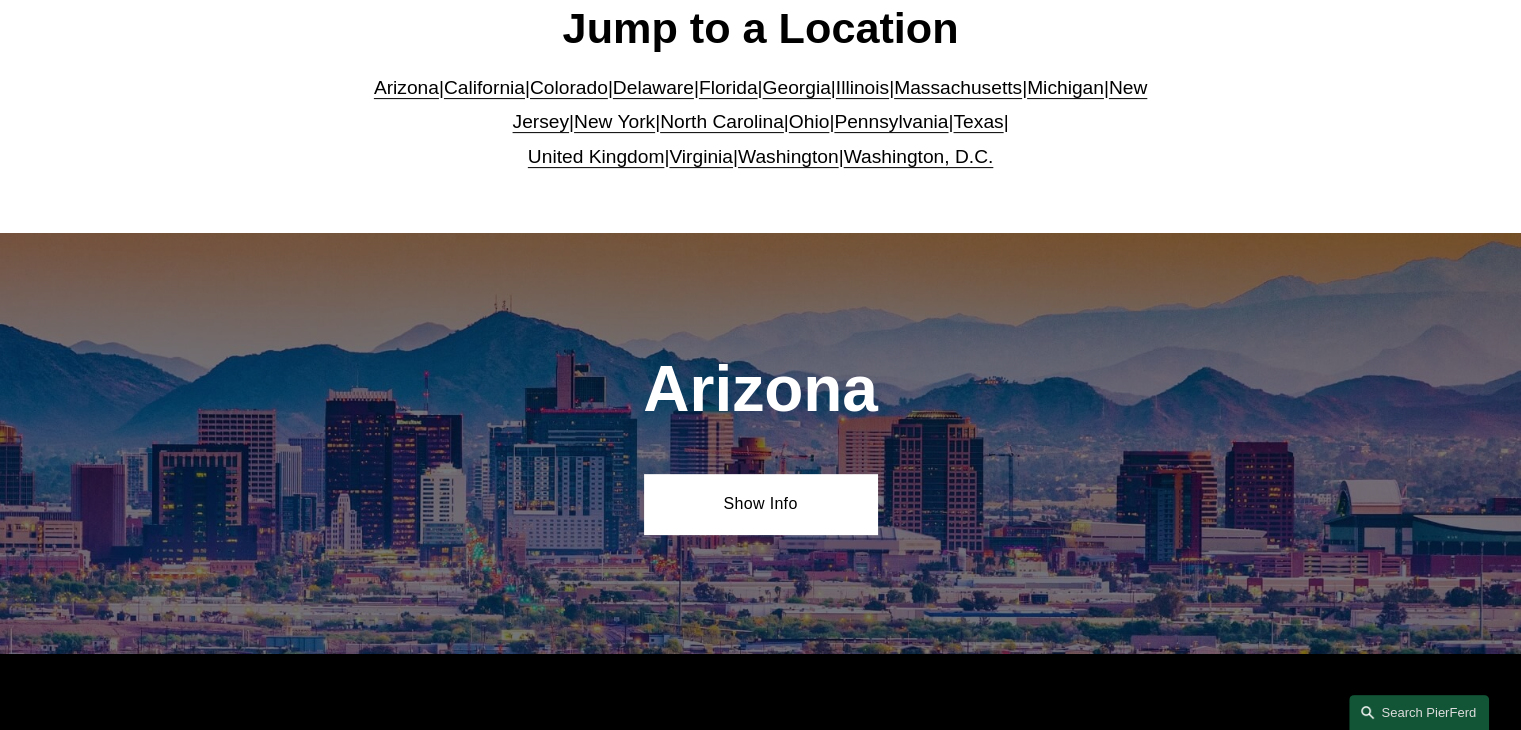 scroll, scrollTop: 533, scrollLeft: 0, axis: vertical 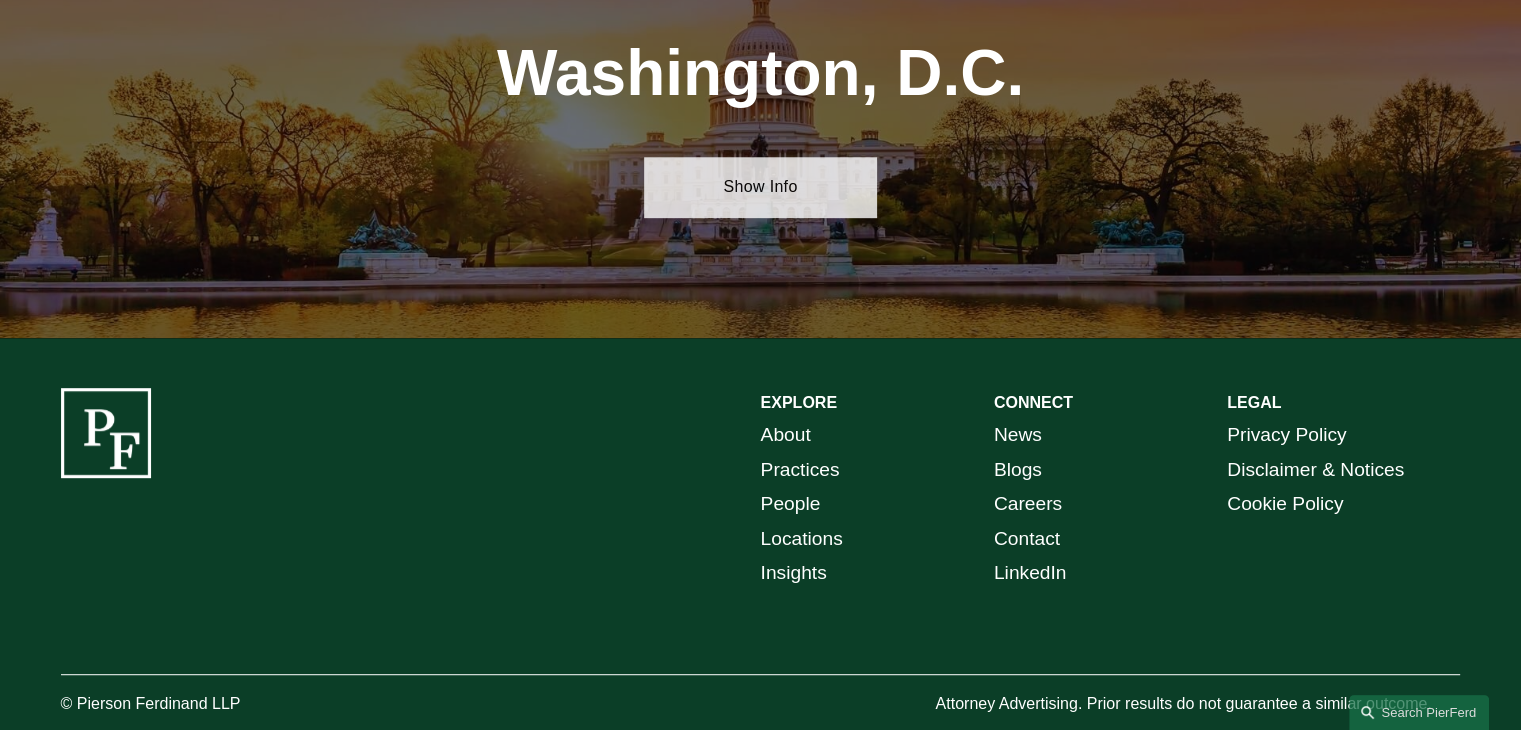 click on "Show Info" at bounding box center [760, 187] 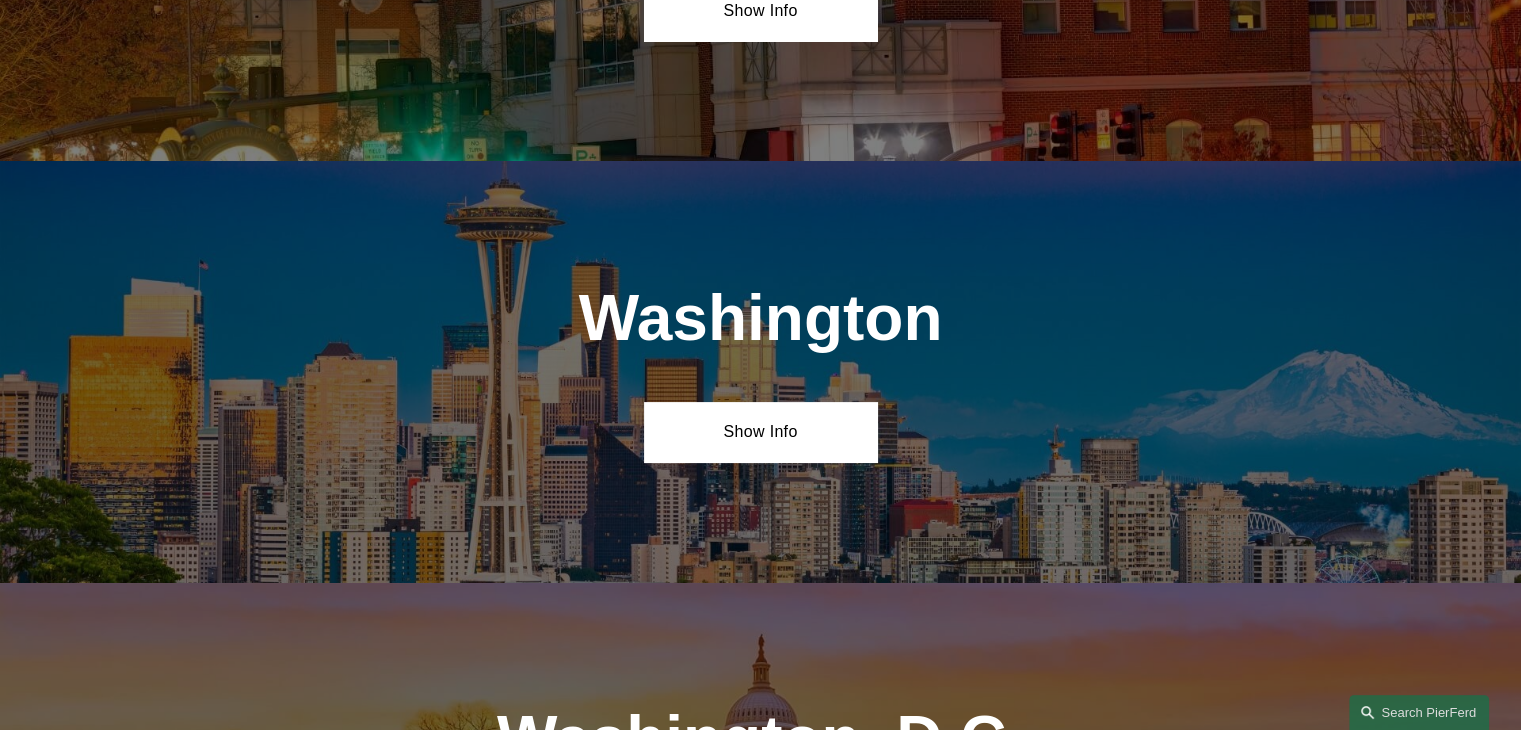 scroll, scrollTop: 7766, scrollLeft: 0, axis: vertical 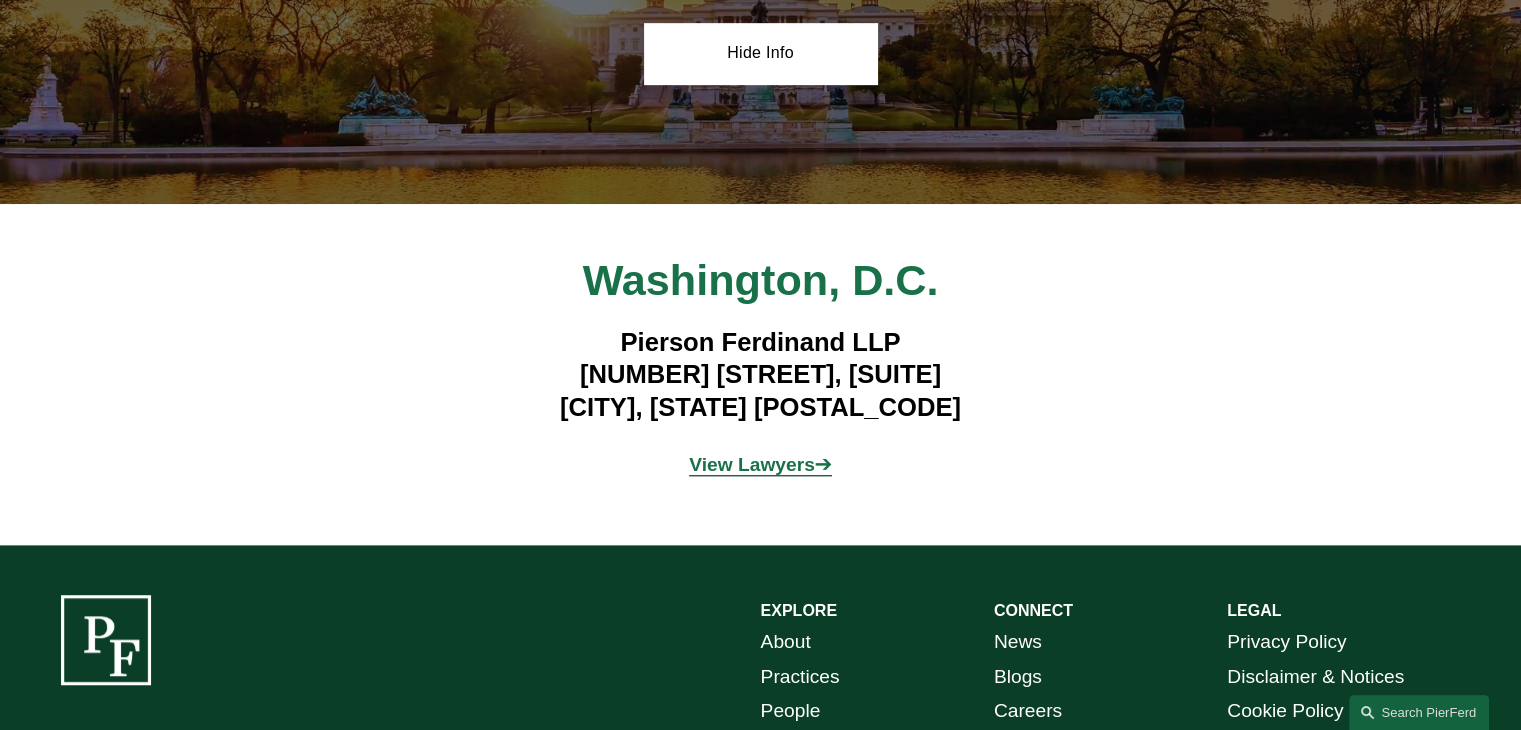click on "View Lawyers" at bounding box center (752, 464) 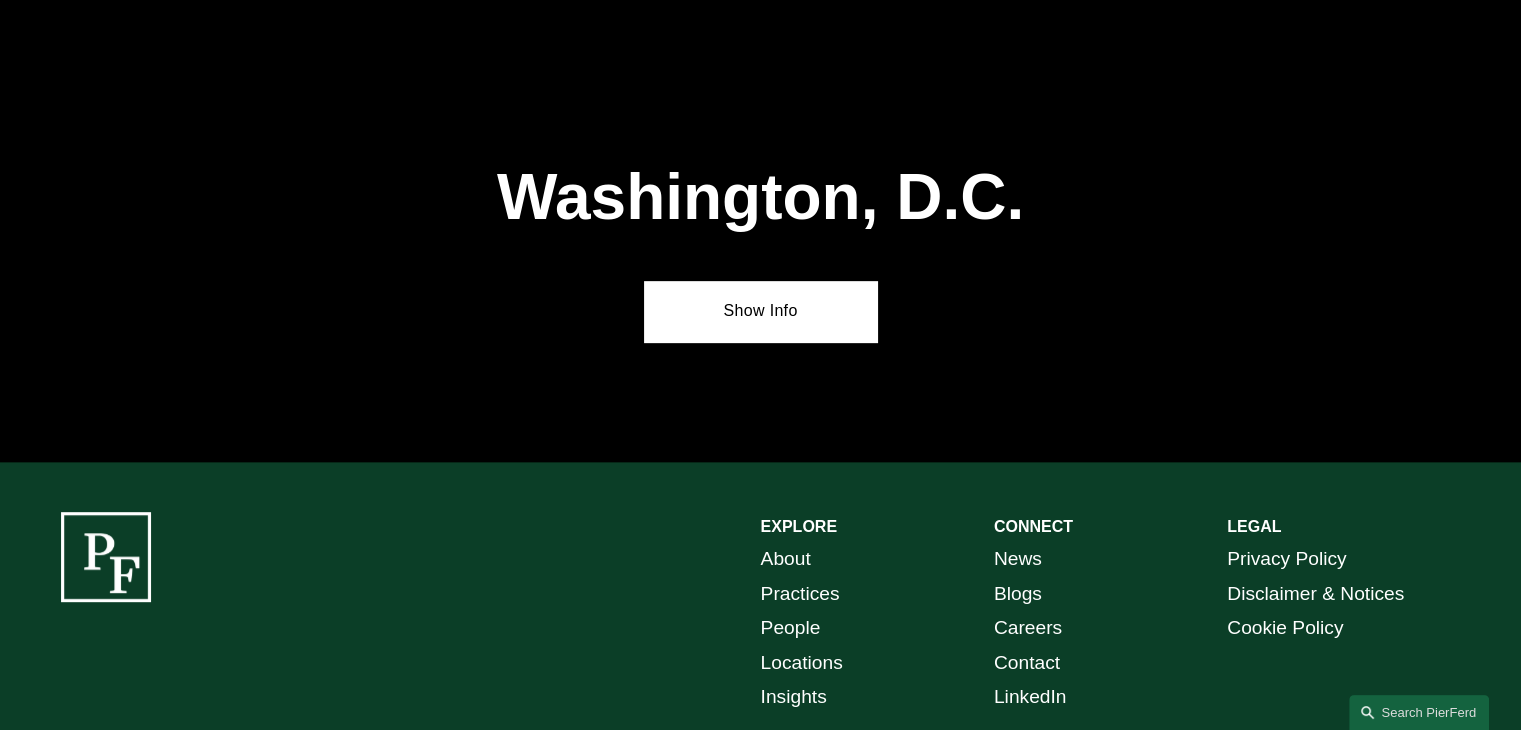 scroll, scrollTop: 8176, scrollLeft: 0, axis: vertical 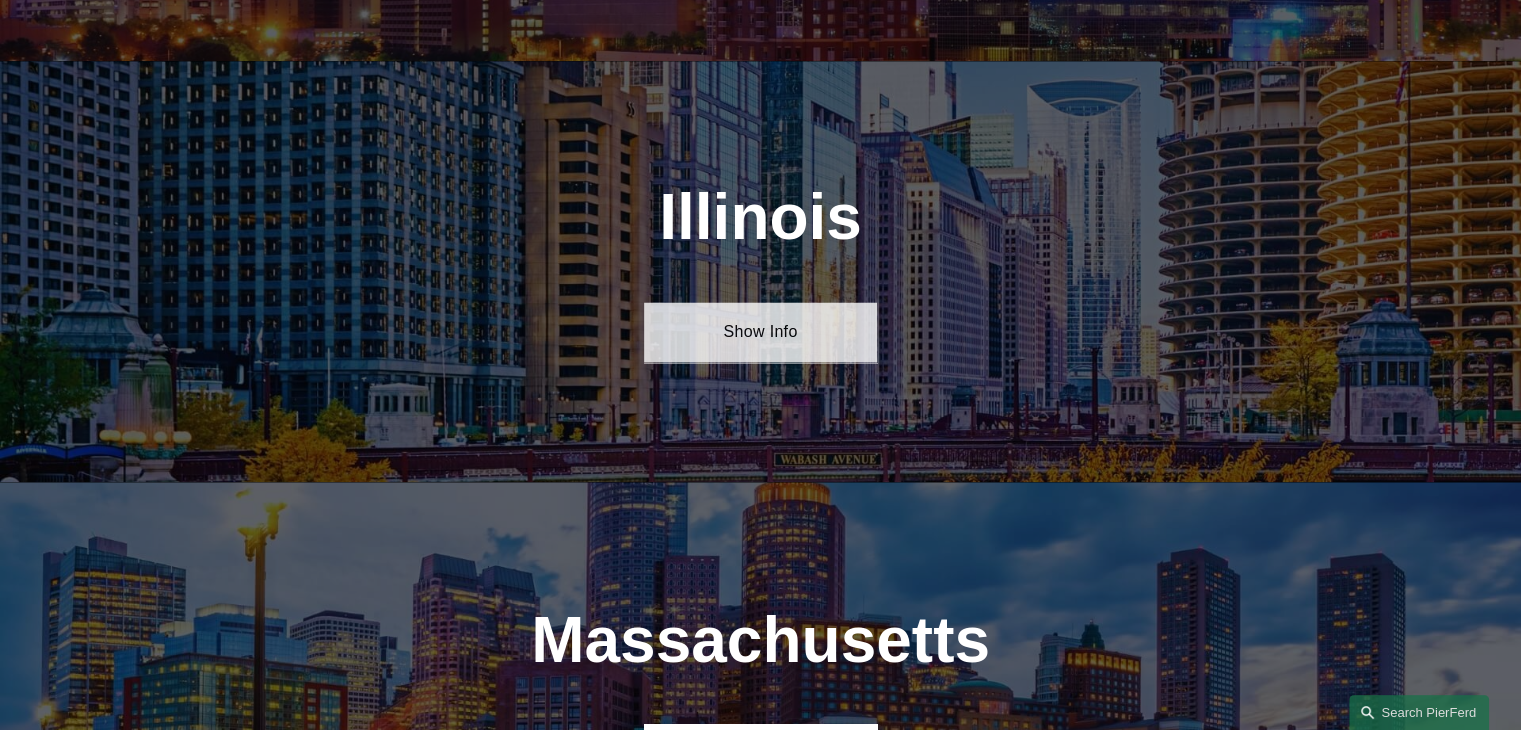click on "Show Info" at bounding box center (760, 332) 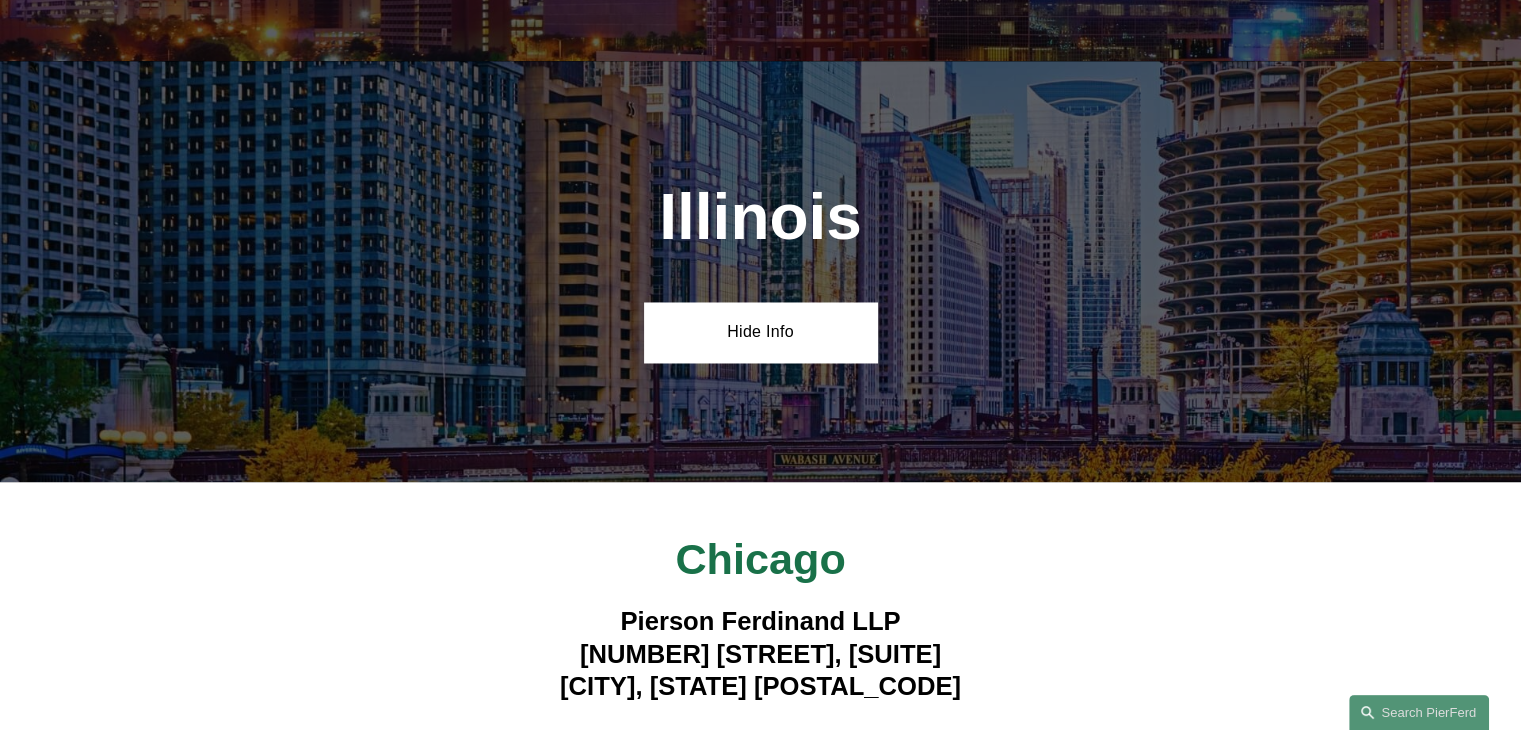 scroll, scrollTop: 3632, scrollLeft: 0, axis: vertical 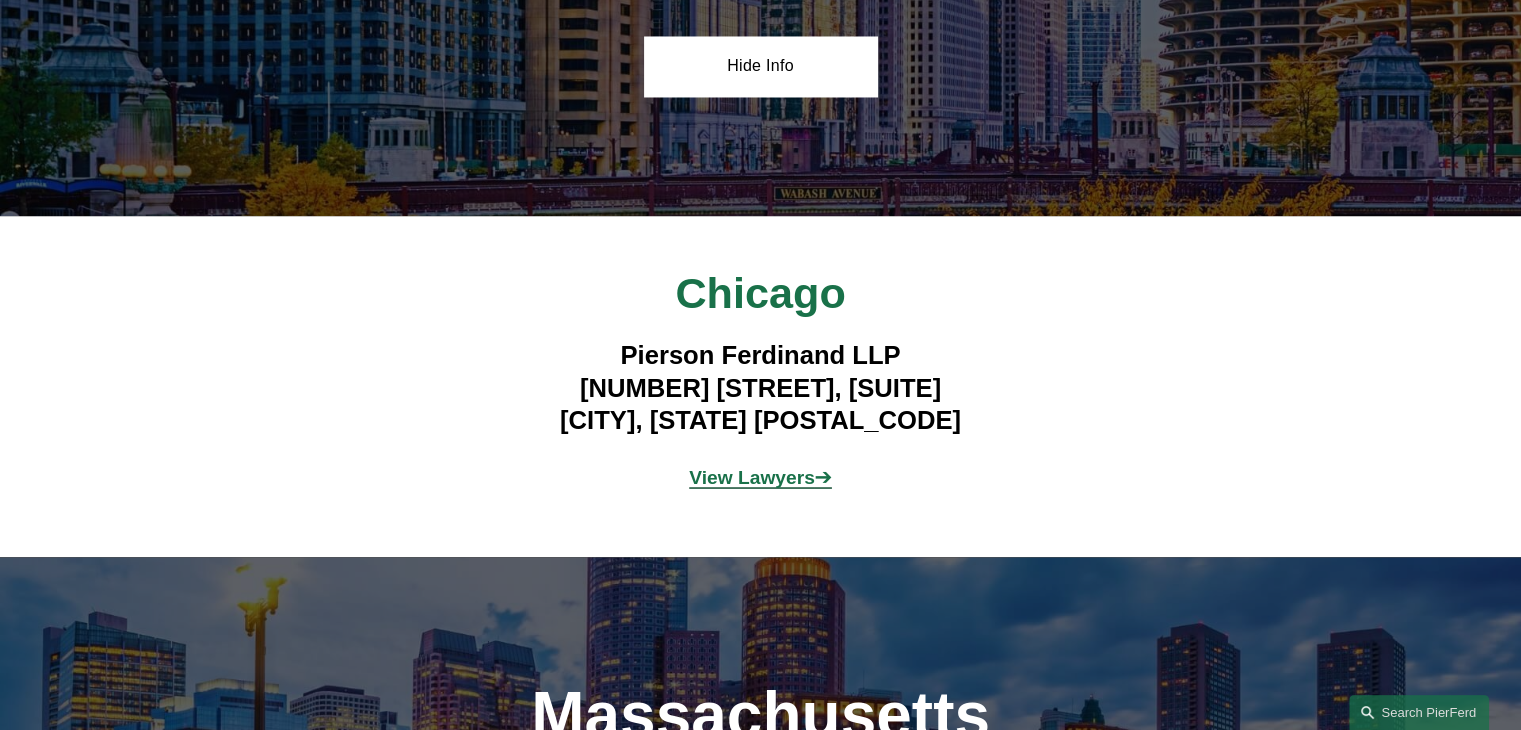 click on "[COMPANY] [NUMBER] [STREET], [SUITE] [CITY], [STATE] [POSTAL_CODE]" at bounding box center [760, 386] 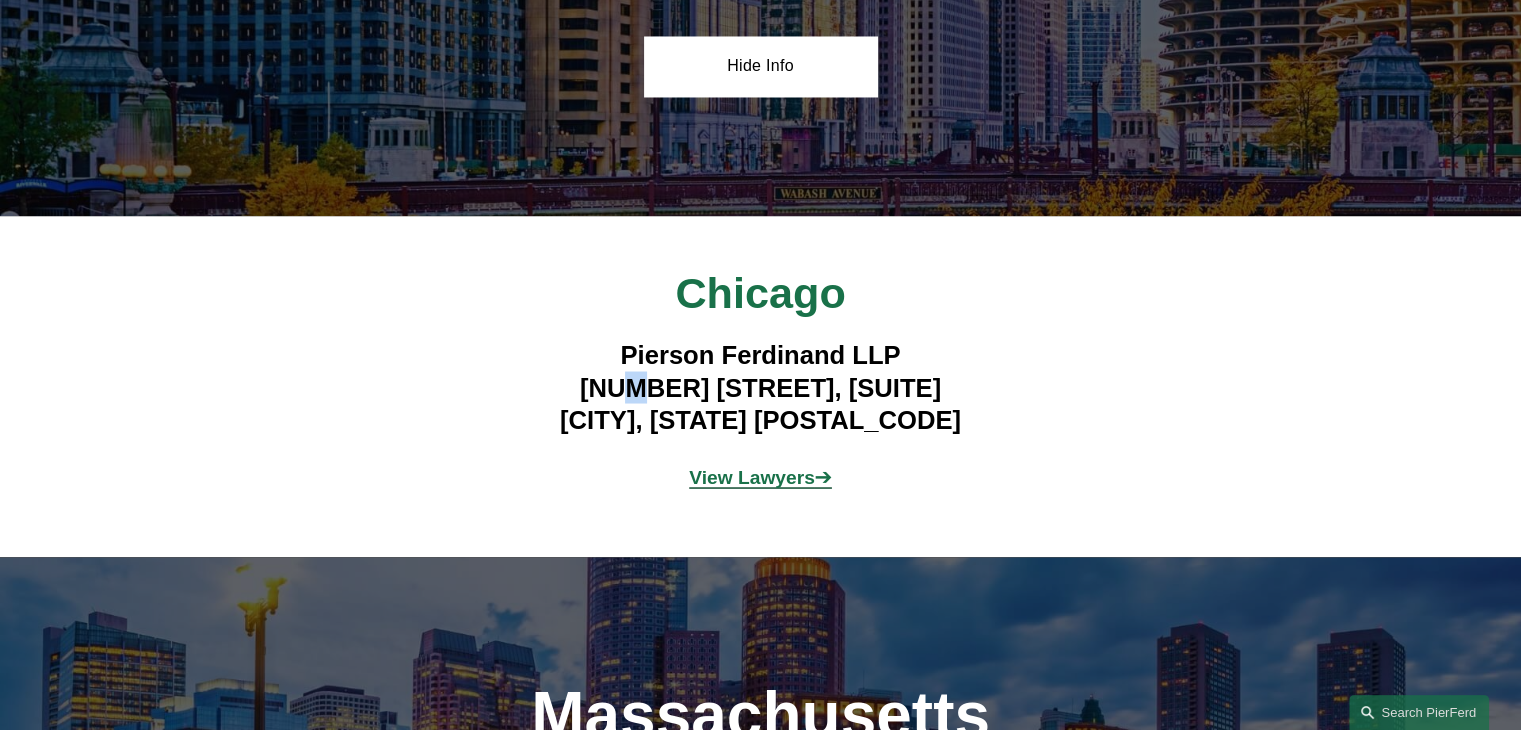 click on "[COMPANY] [NUMBER] [STREET], [SUITE] [CITY], [STATE] [POSTAL_CODE]" at bounding box center (760, 386) 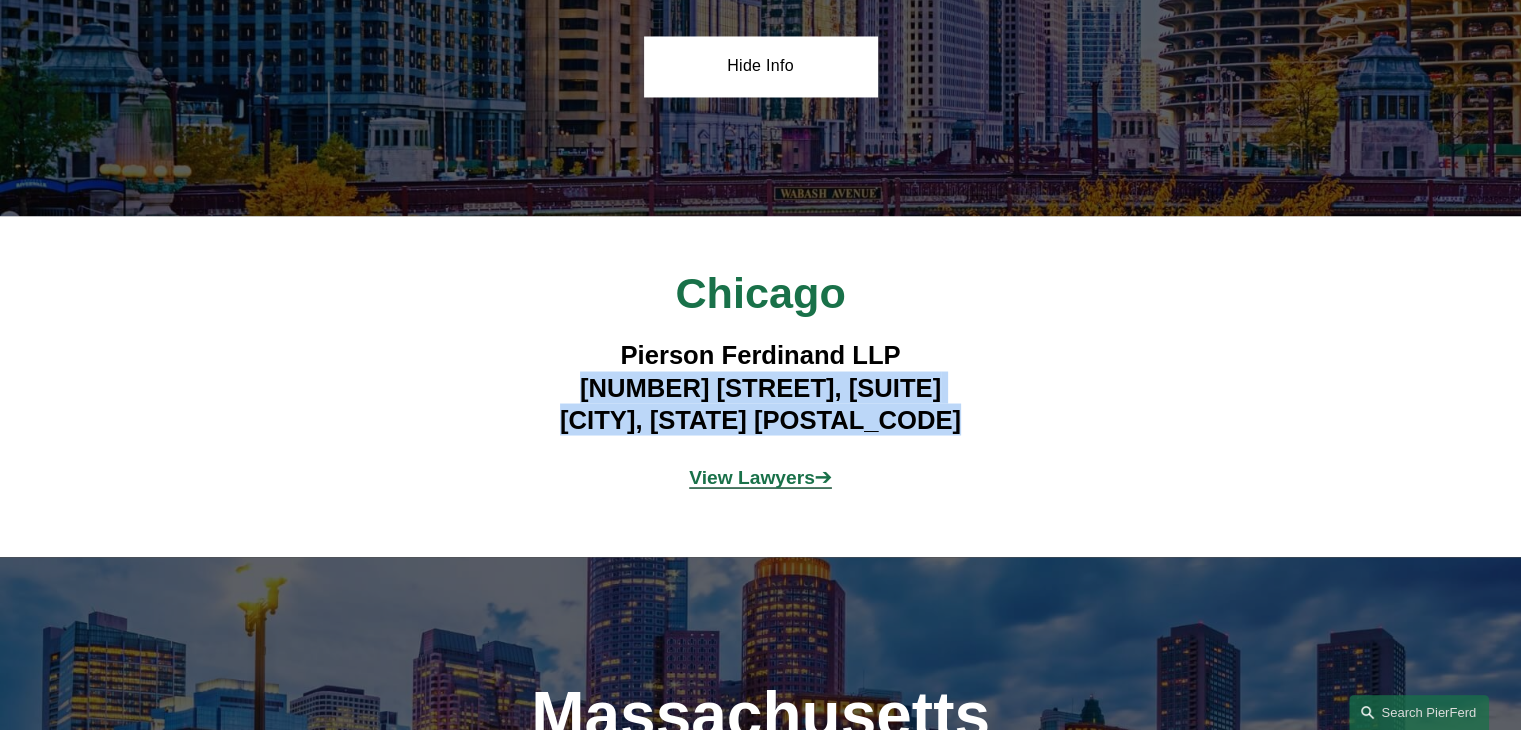 drag, startPoint x: 632, startPoint y: 350, endPoint x: 806, endPoint y: 376, distance: 175.93181 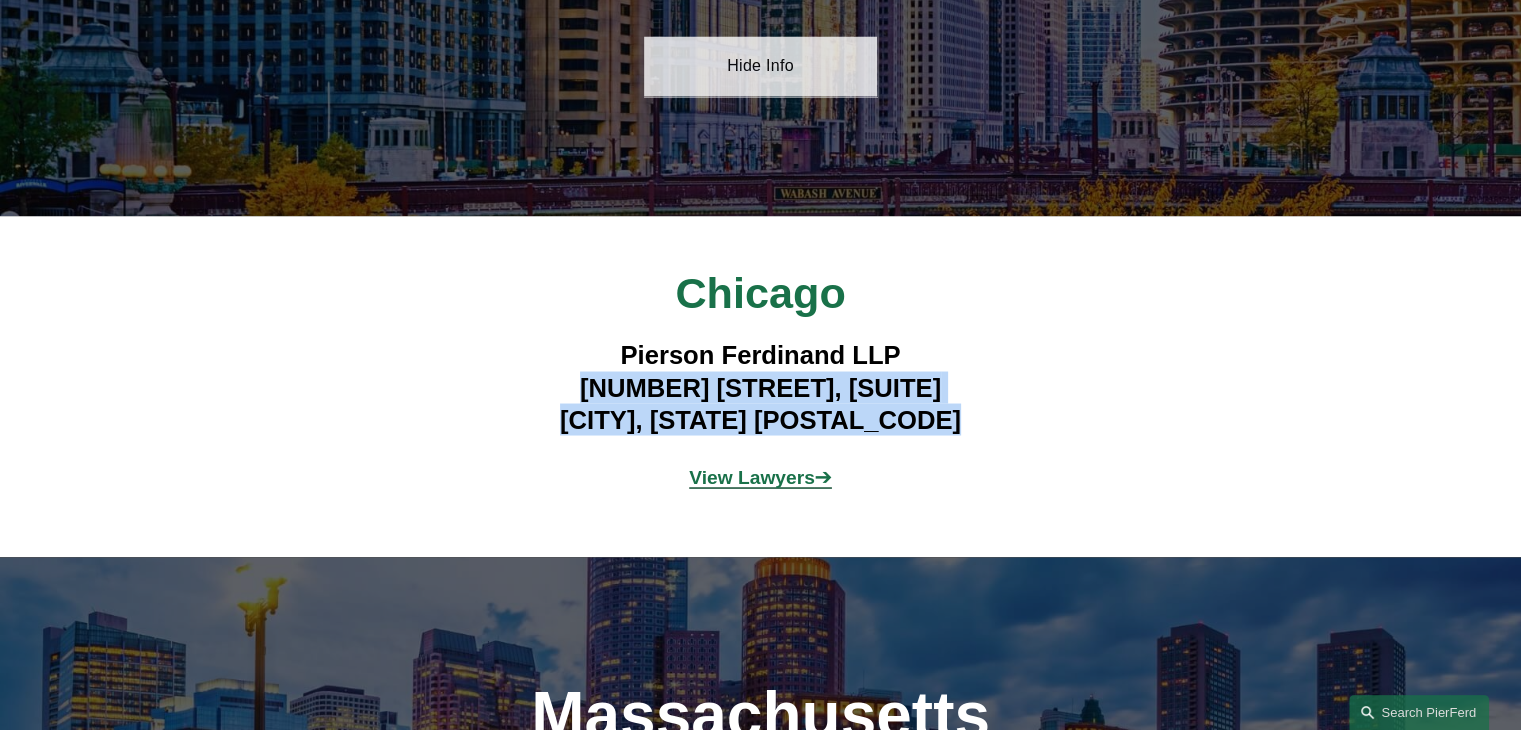 copy on "[NUMBER] [STREET], [SUITE] [CITY], [STATE] [POSTAL_CODE]" 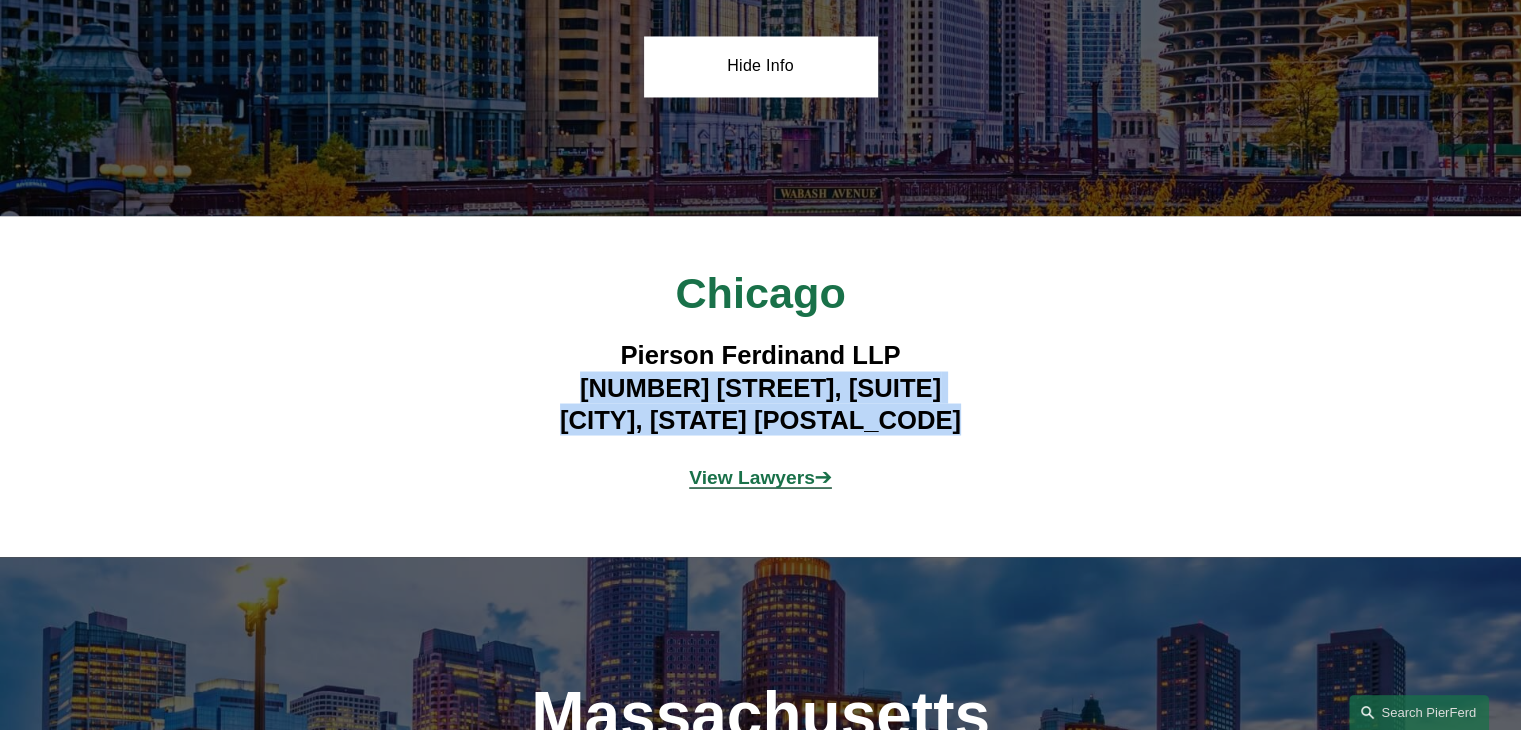 copy on "[NUMBER] [STREET], [SUITE] [CITY], [STATE] [POSTAL_CODE]" 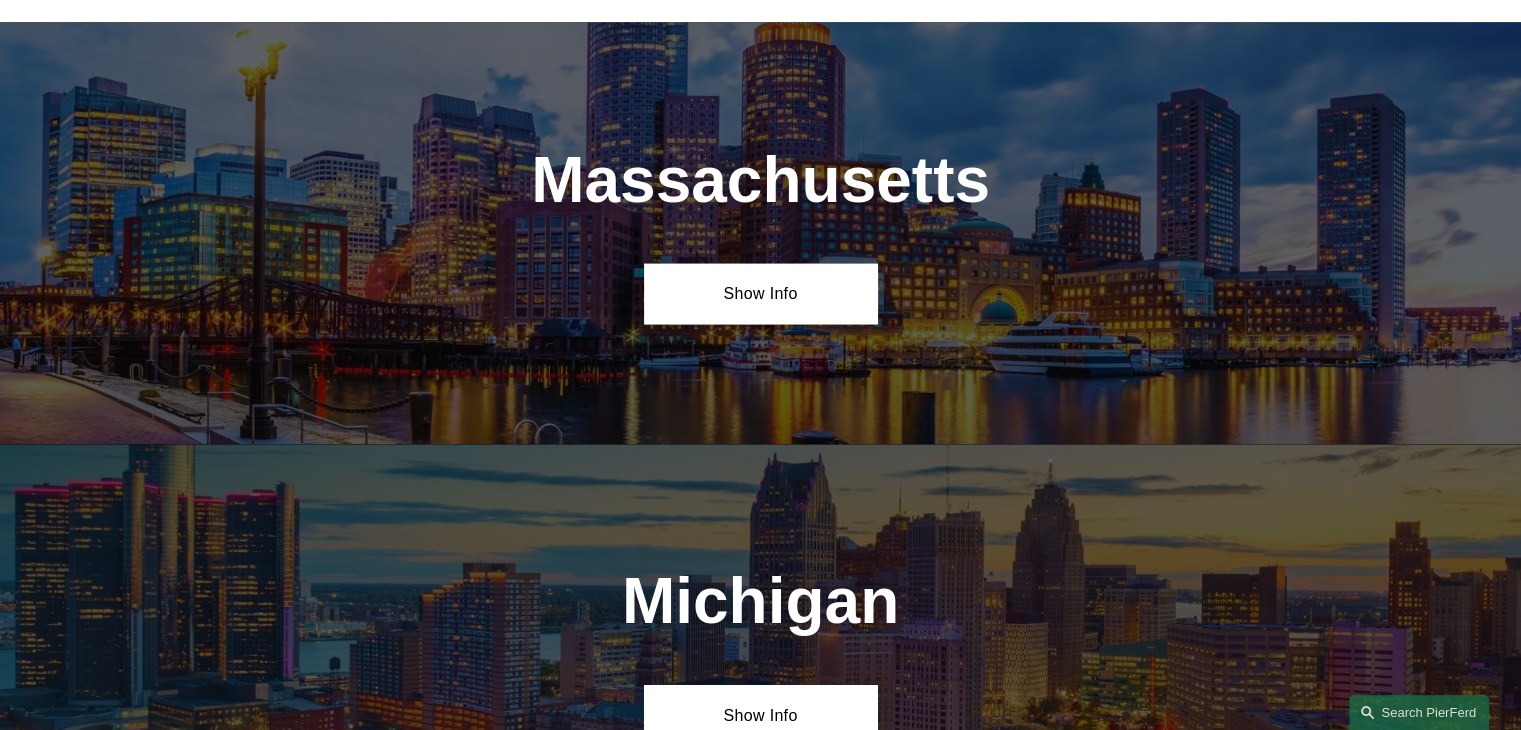 scroll, scrollTop: 3632, scrollLeft: 0, axis: vertical 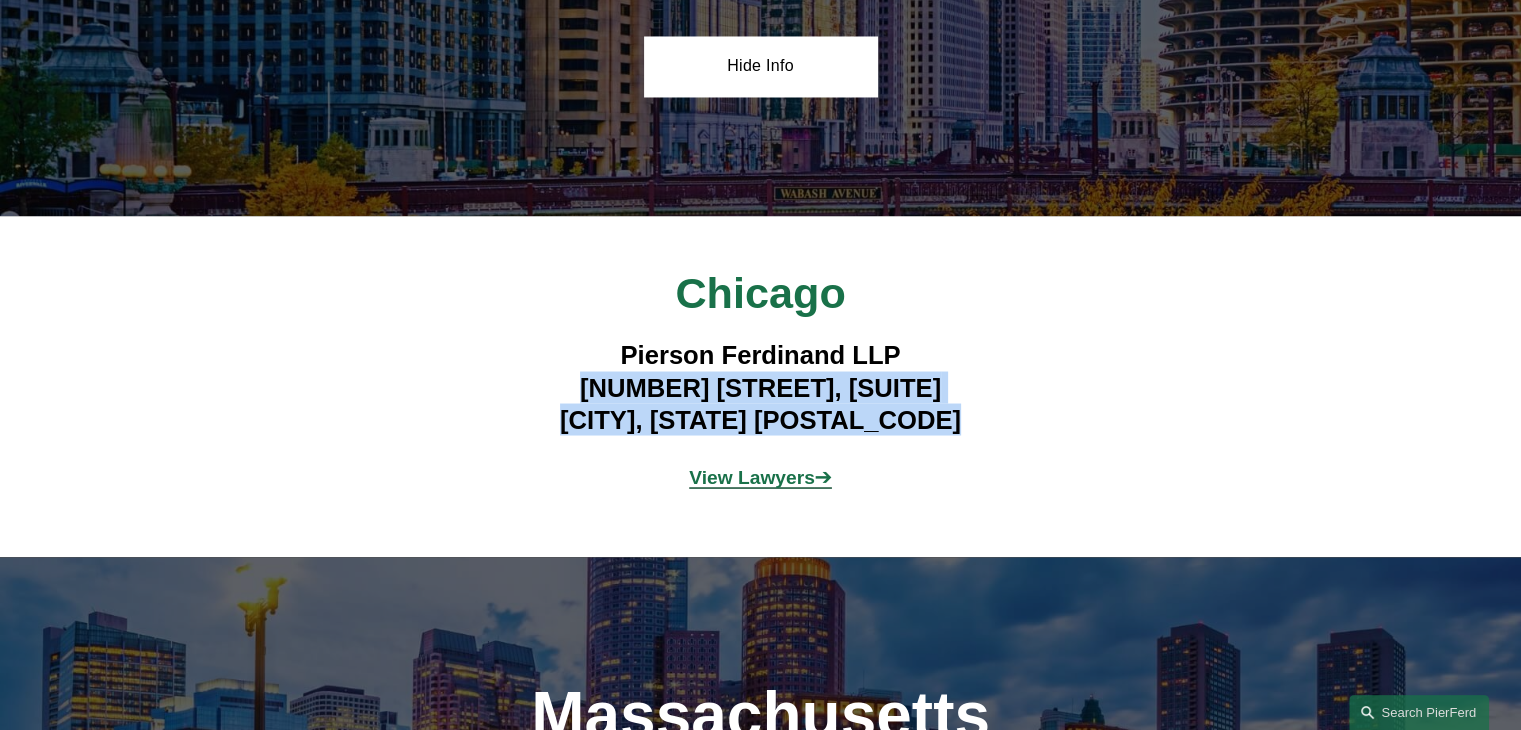 copy on "[NUMBER] [STREET], [SUITE] [CITY], [STATE] [POSTAL_CODE]" 